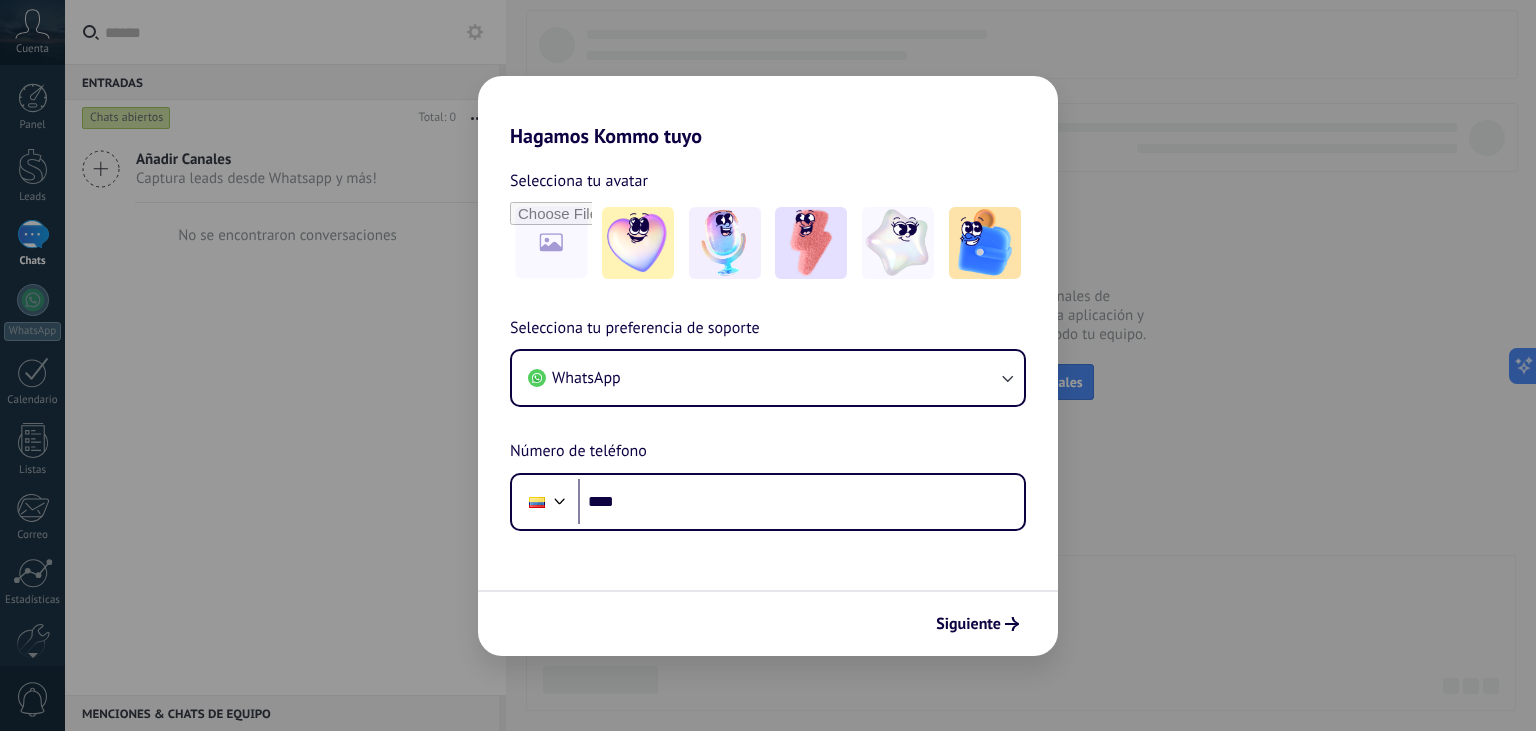 scroll, scrollTop: 0, scrollLeft: 0, axis: both 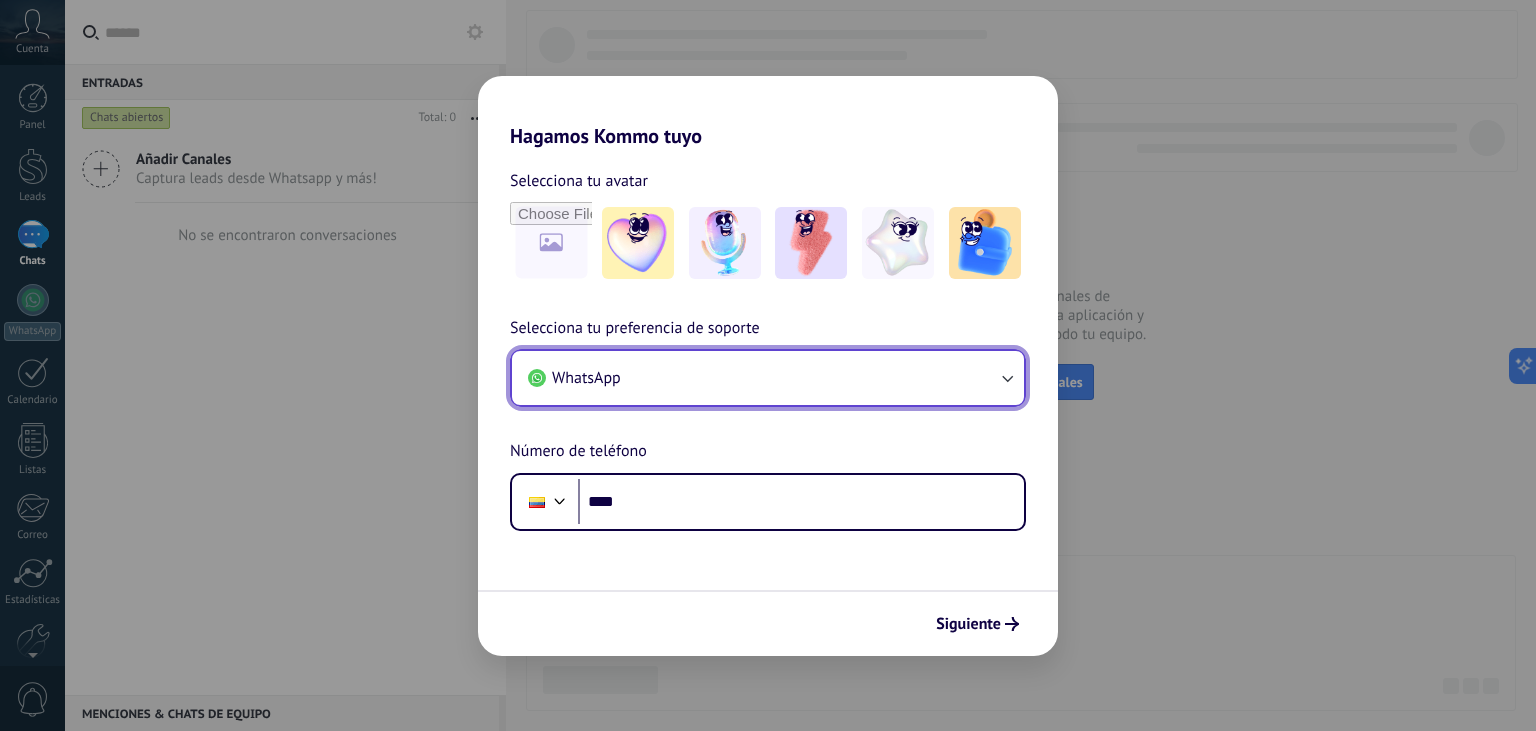 click 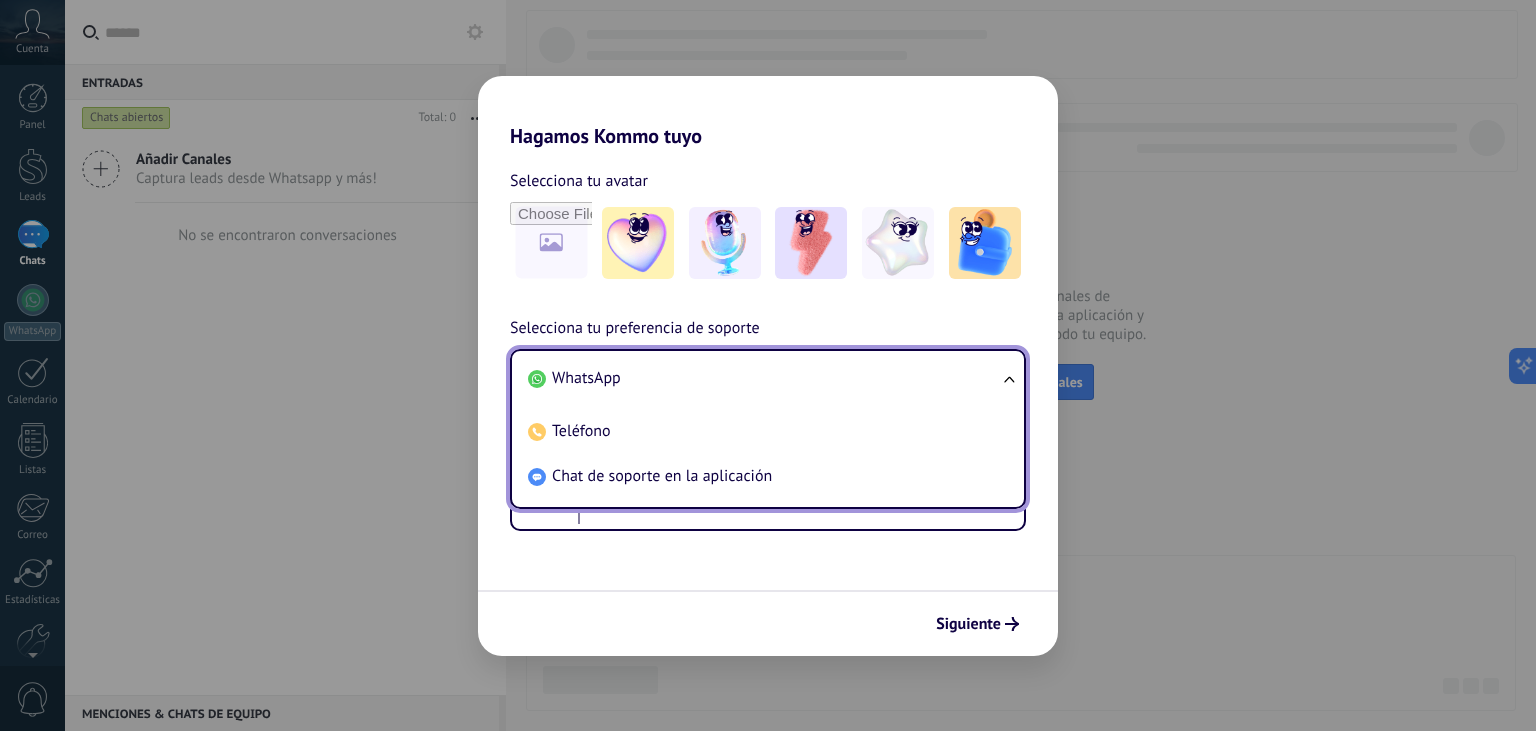 click on "WhatsApp Teléfono Chat de soporte en la aplicación" at bounding box center (768, 429) 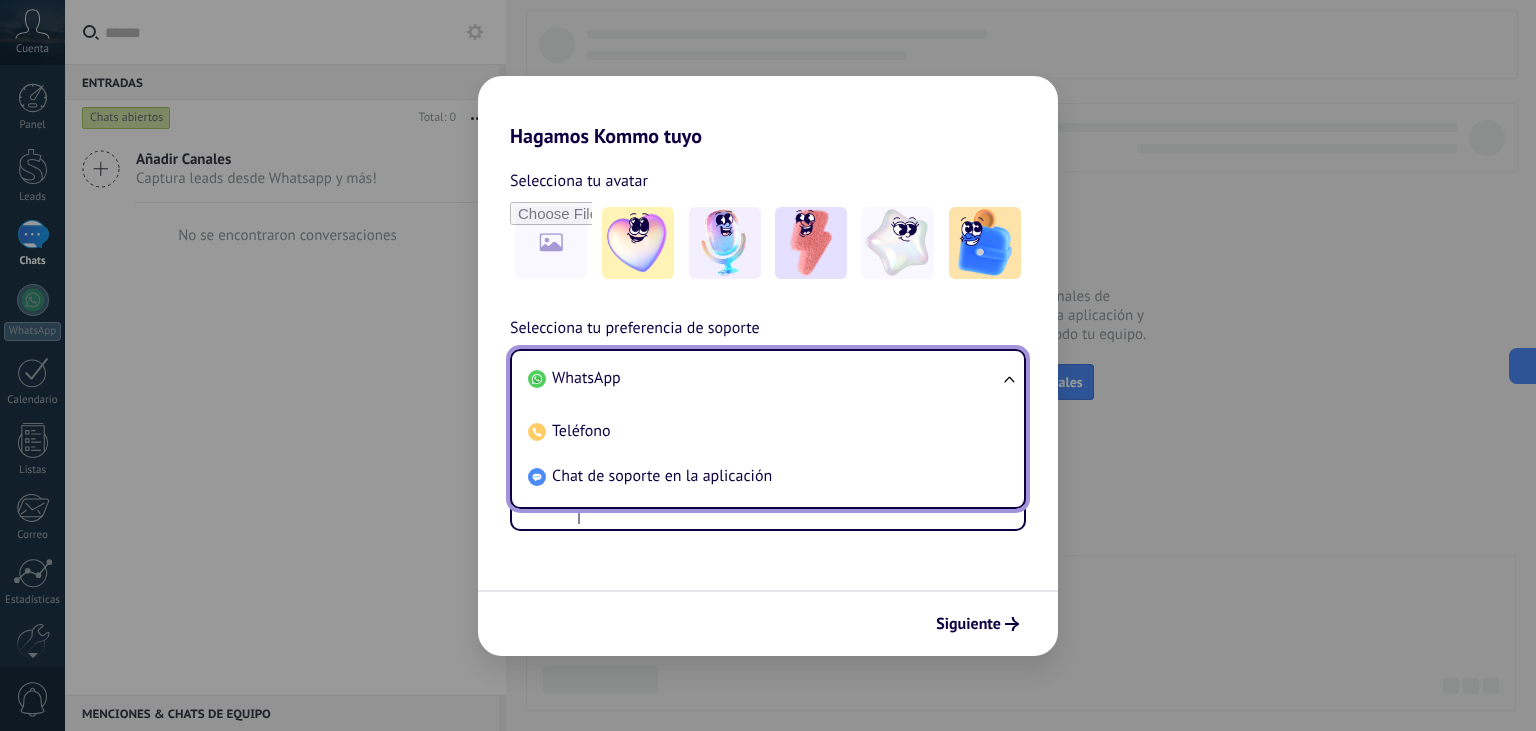click on "WhatsApp Teléfono Chat de soporte en la aplicación" at bounding box center (768, 429) 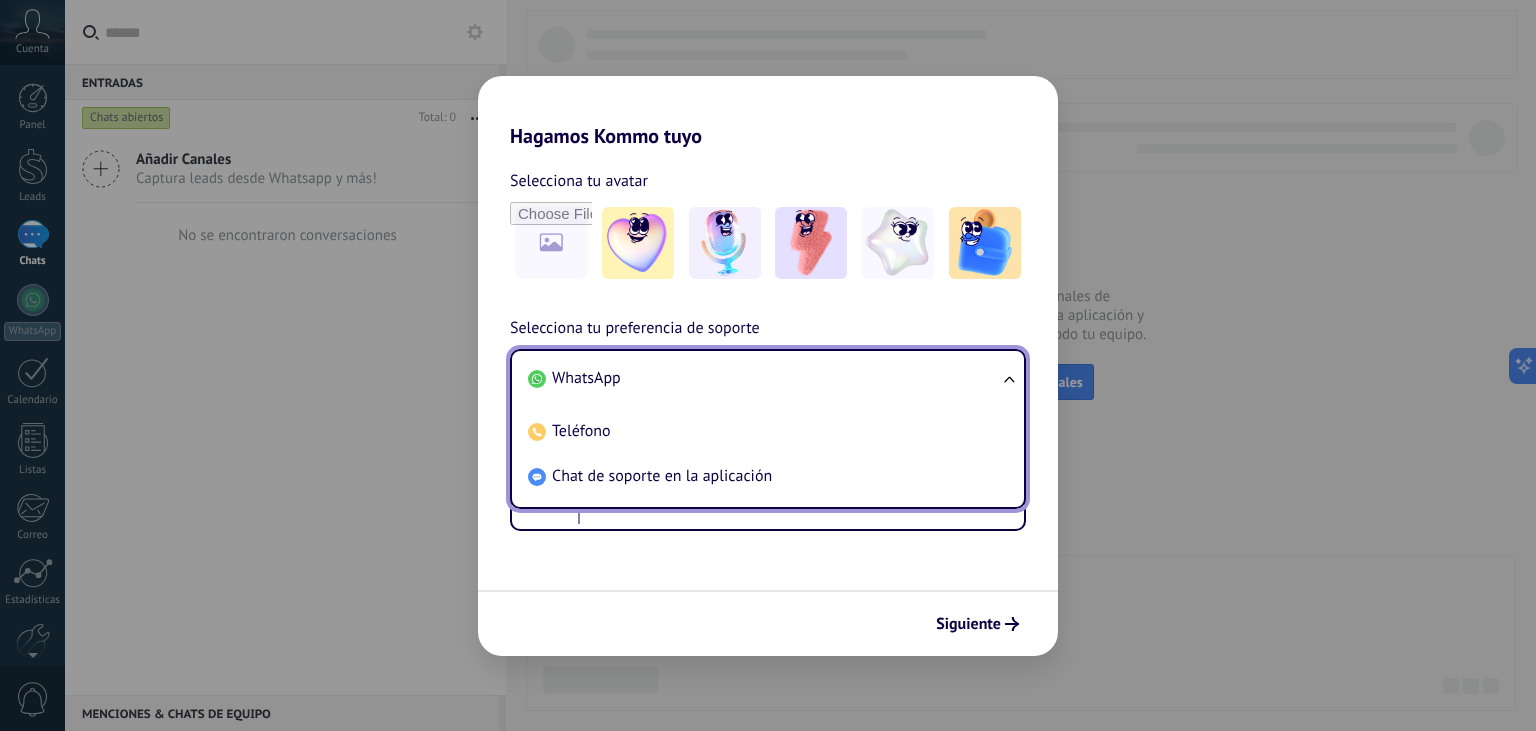 click on "WhatsApp Teléfono Chat de soporte en la aplicación" at bounding box center (768, 429) 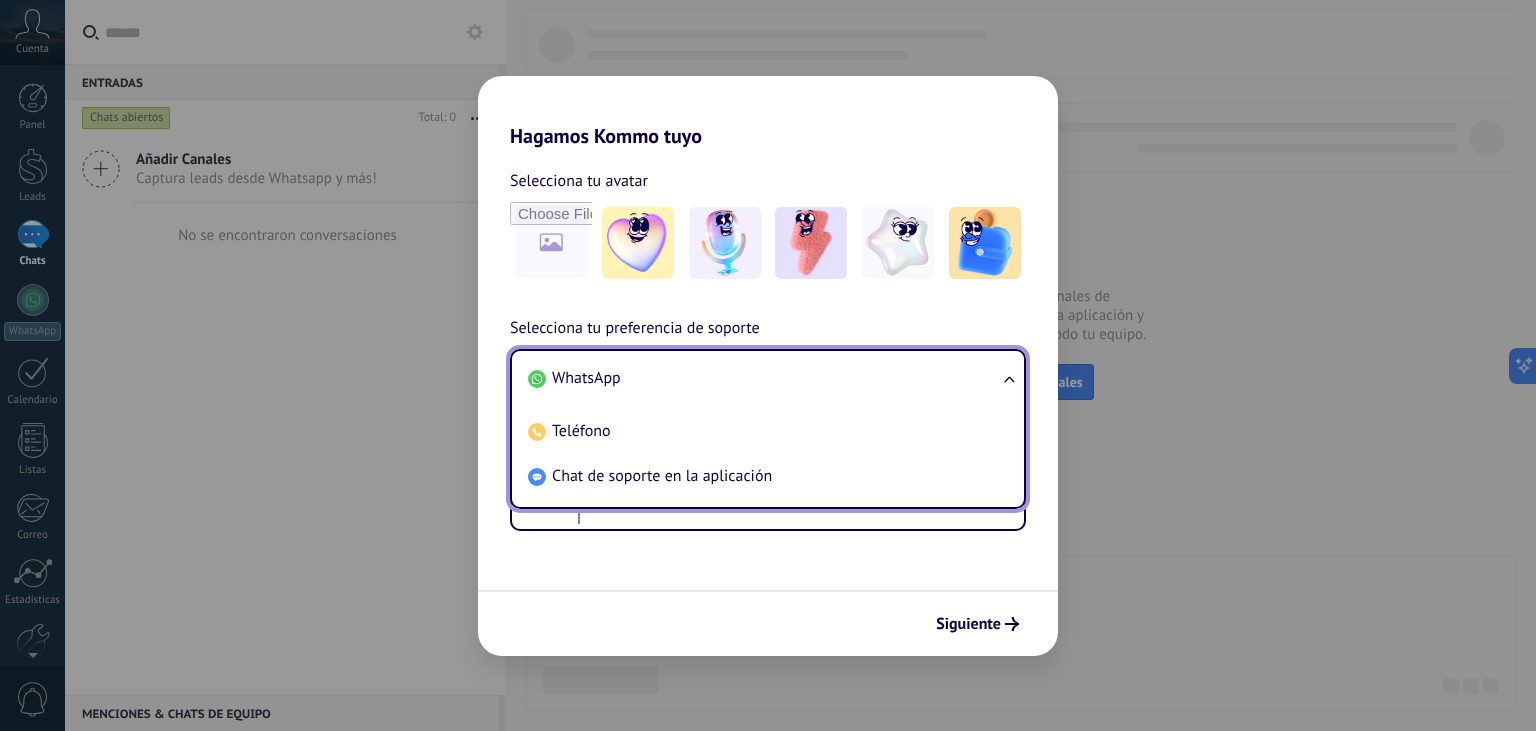 click on "Selecciona tu preferencia de soporte WhatsApp WhatsApp Teléfono Chat de soporte en la aplicación Número de teléfono Phone ****" at bounding box center (768, 423) 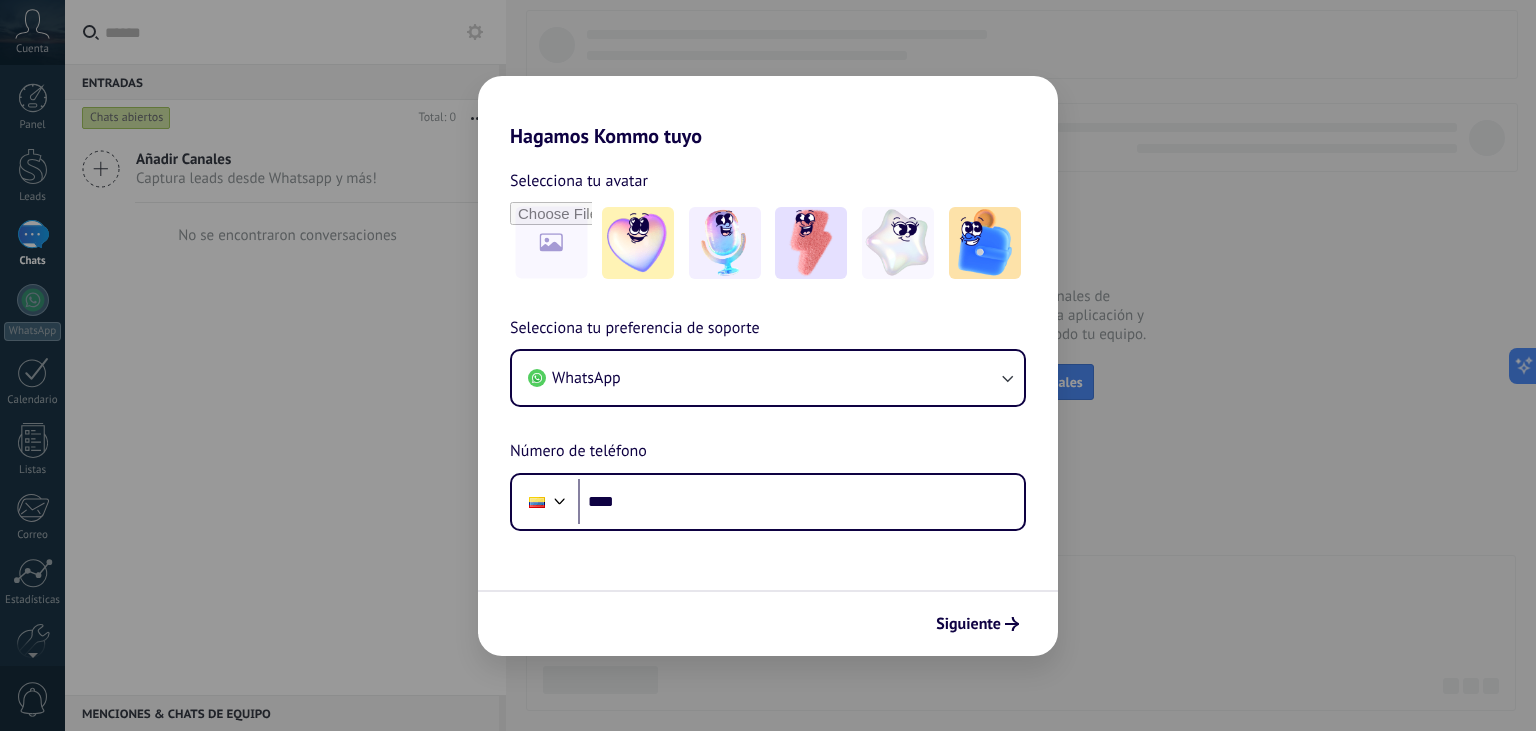 click on "Selecciona tu preferencia de soporte WhatsApp Número de teléfono Phone ****" at bounding box center (768, 423) 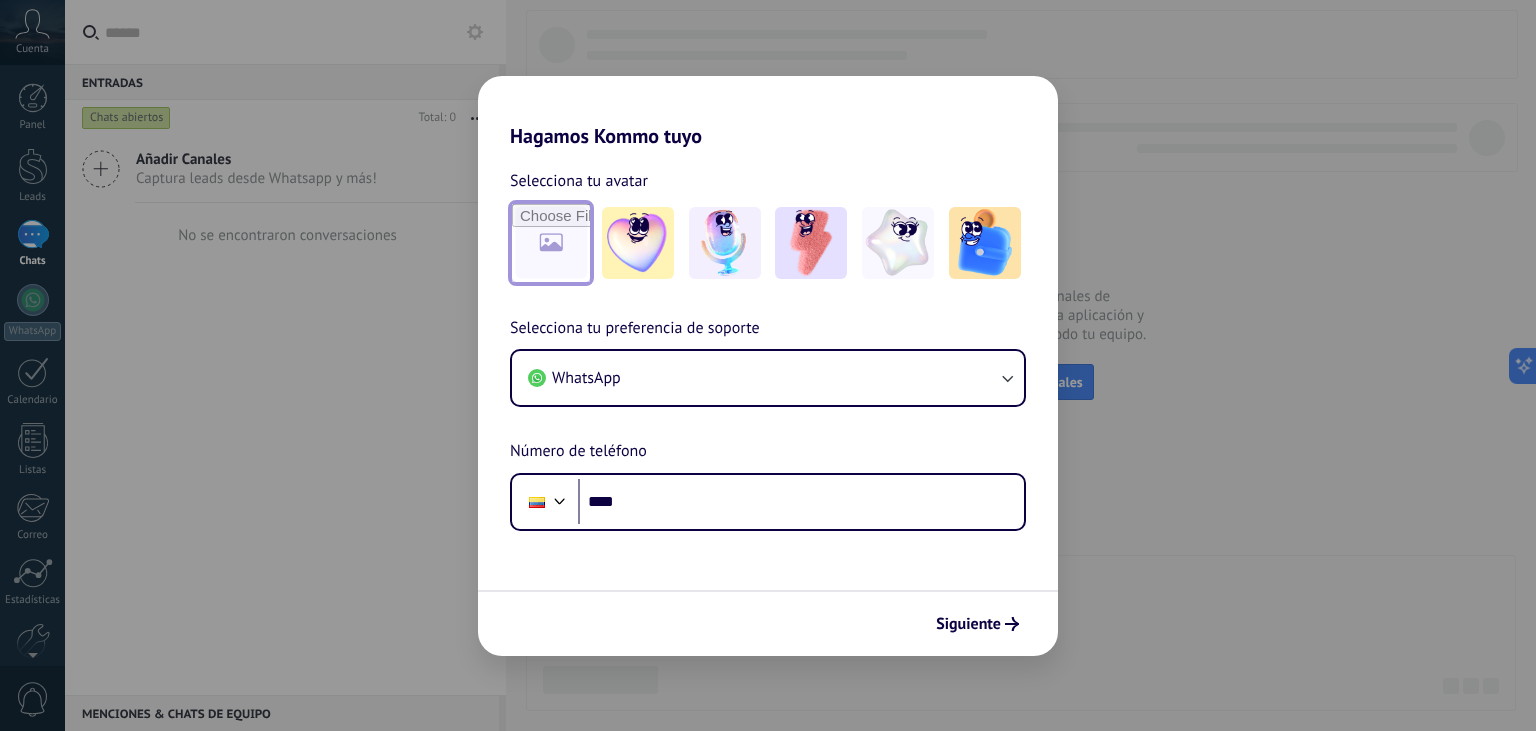 click at bounding box center [551, 243] 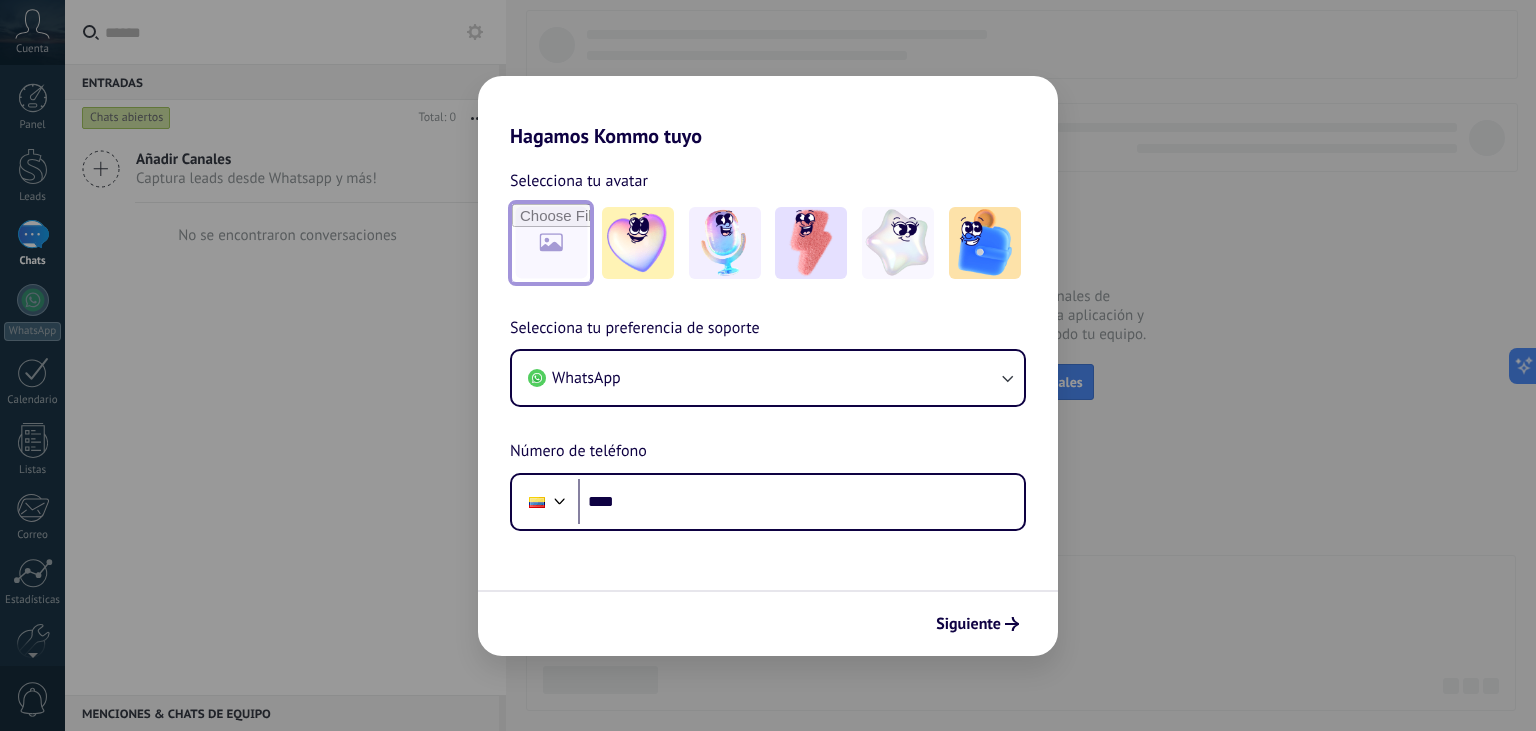 type on "**********" 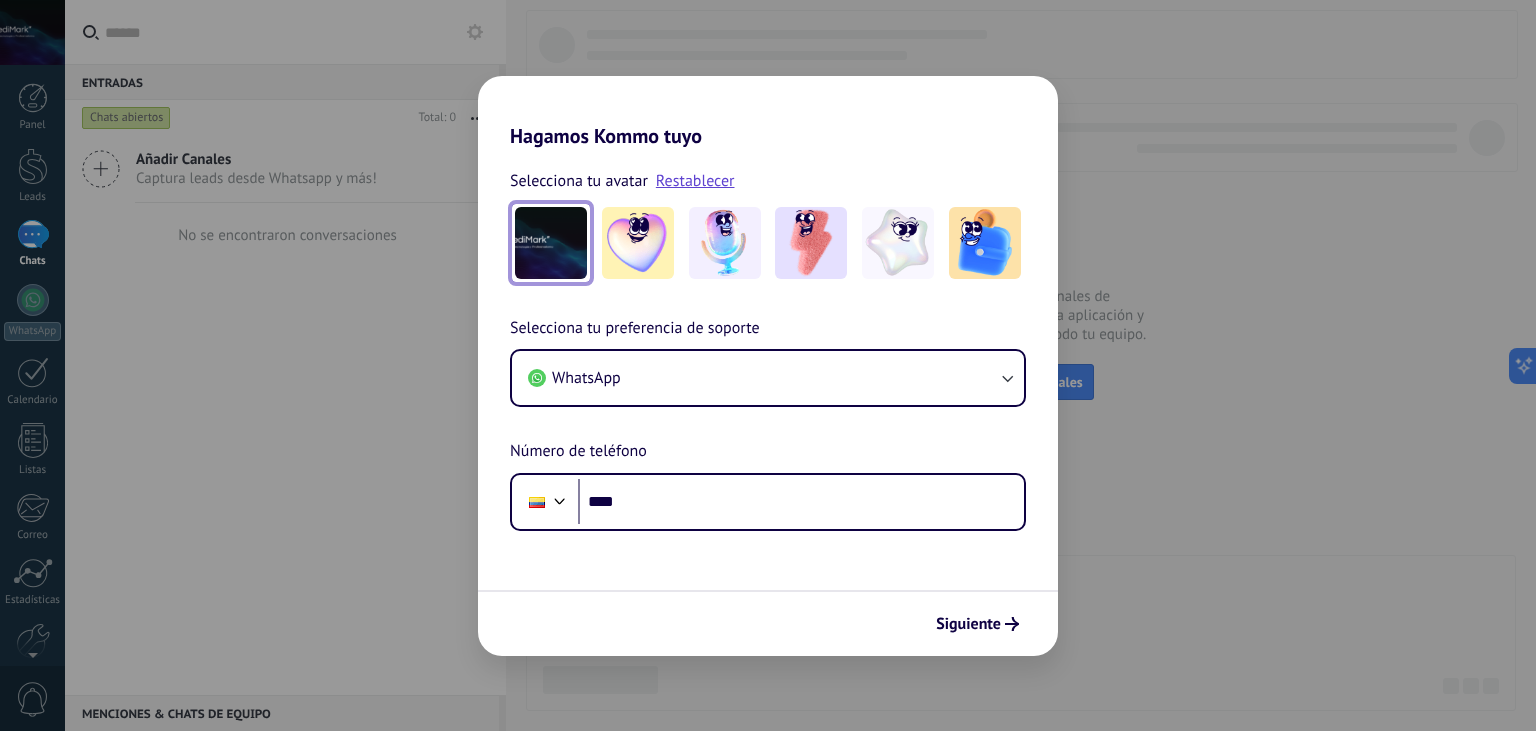 click at bounding box center (551, 243) 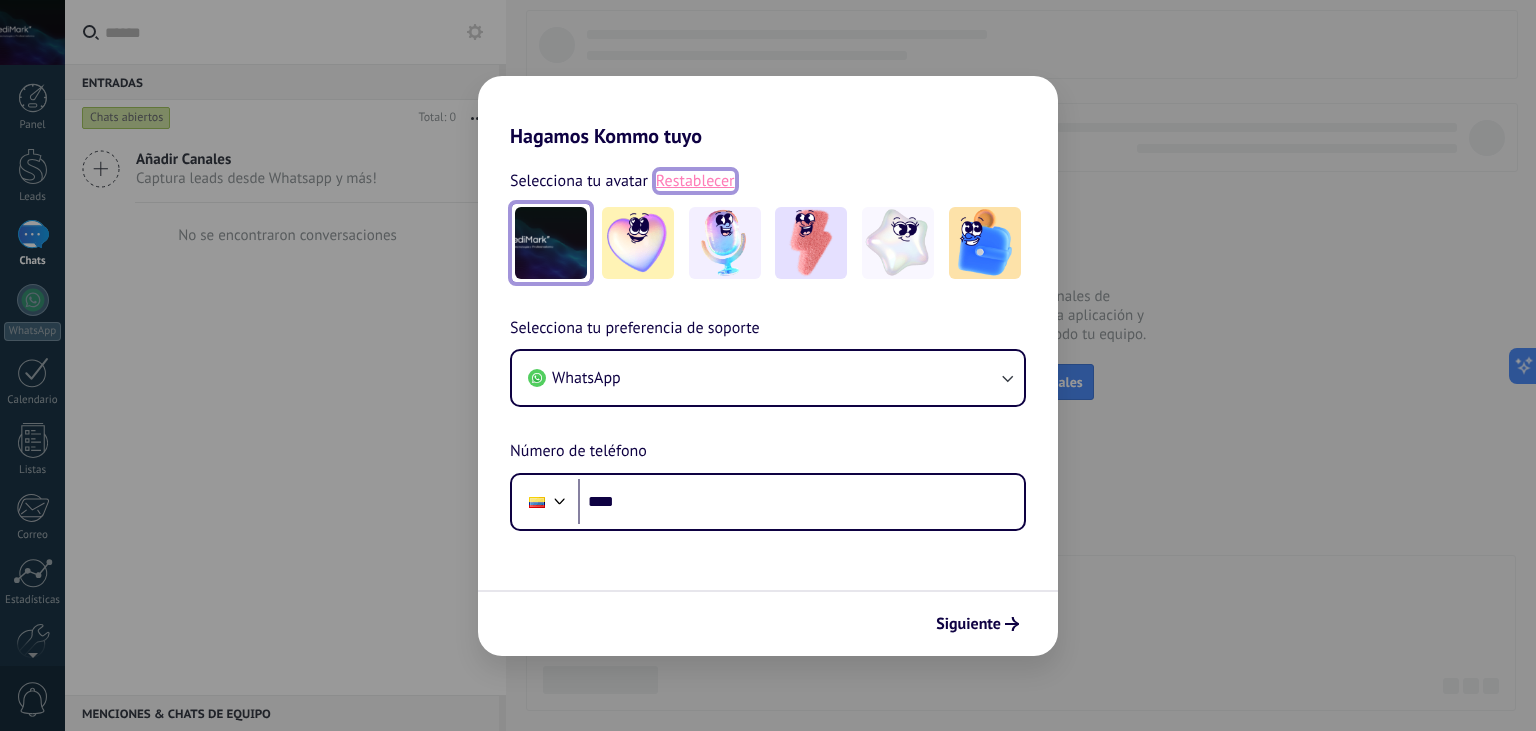 click on "Restablecer" at bounding box center (695, 181) 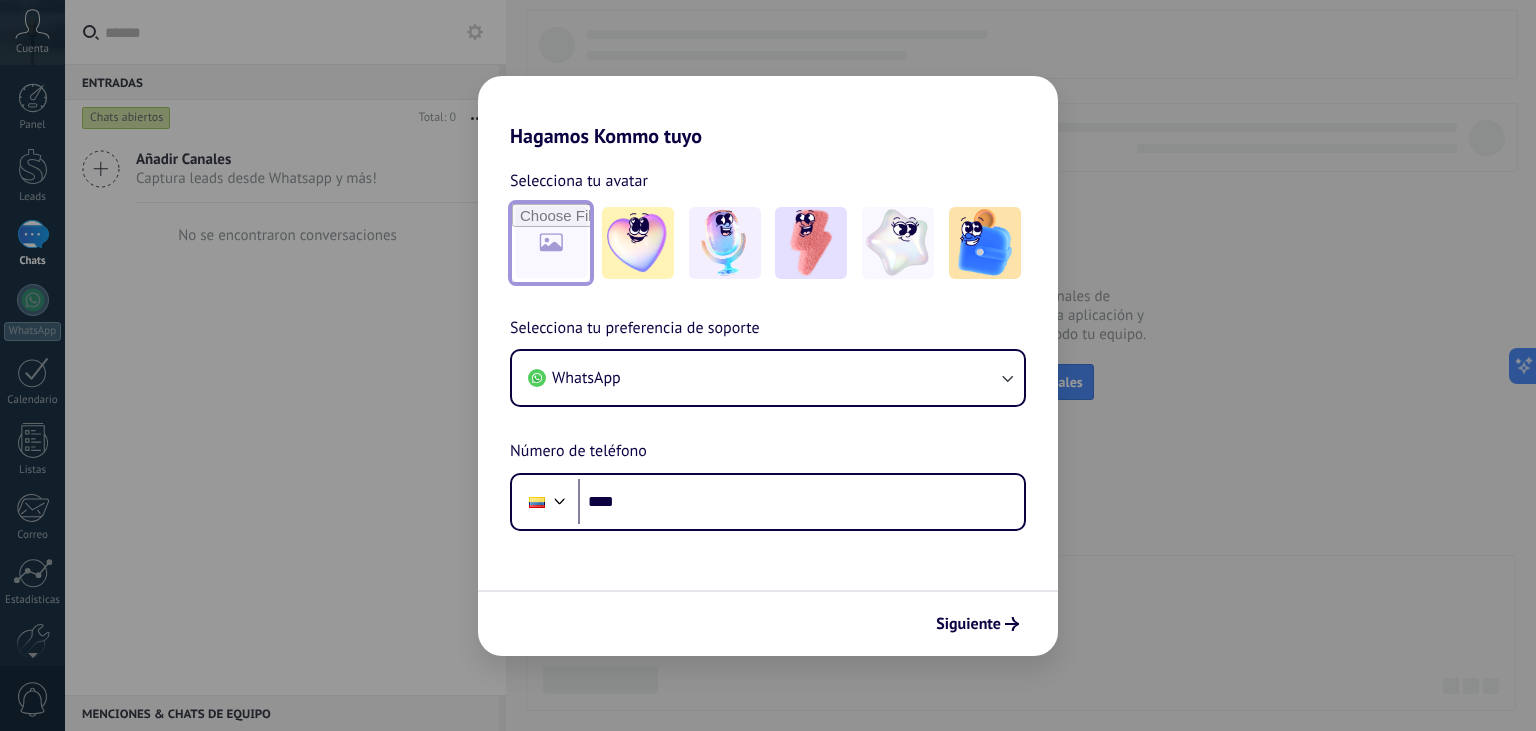 click at bounding box center (551, 243) 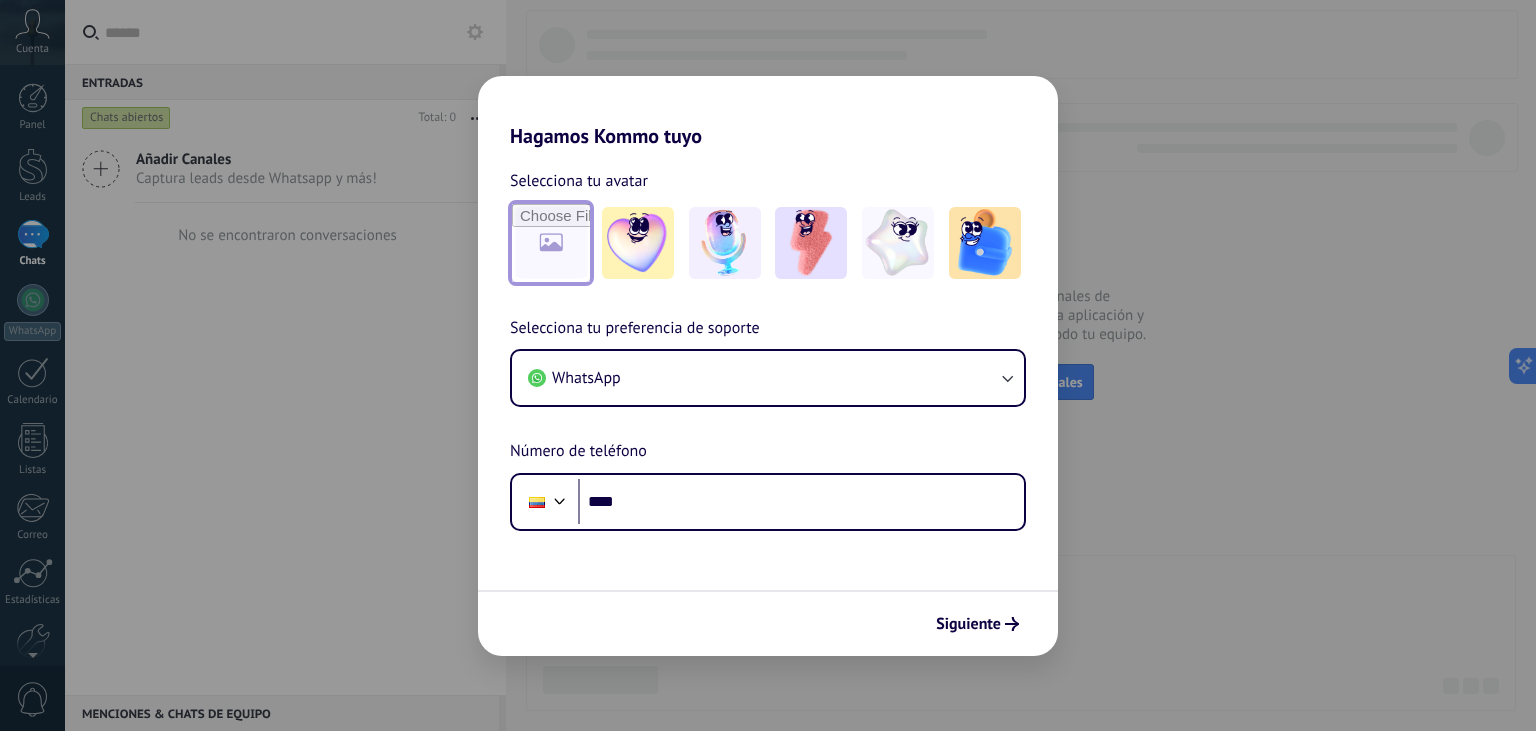 type on "**********" 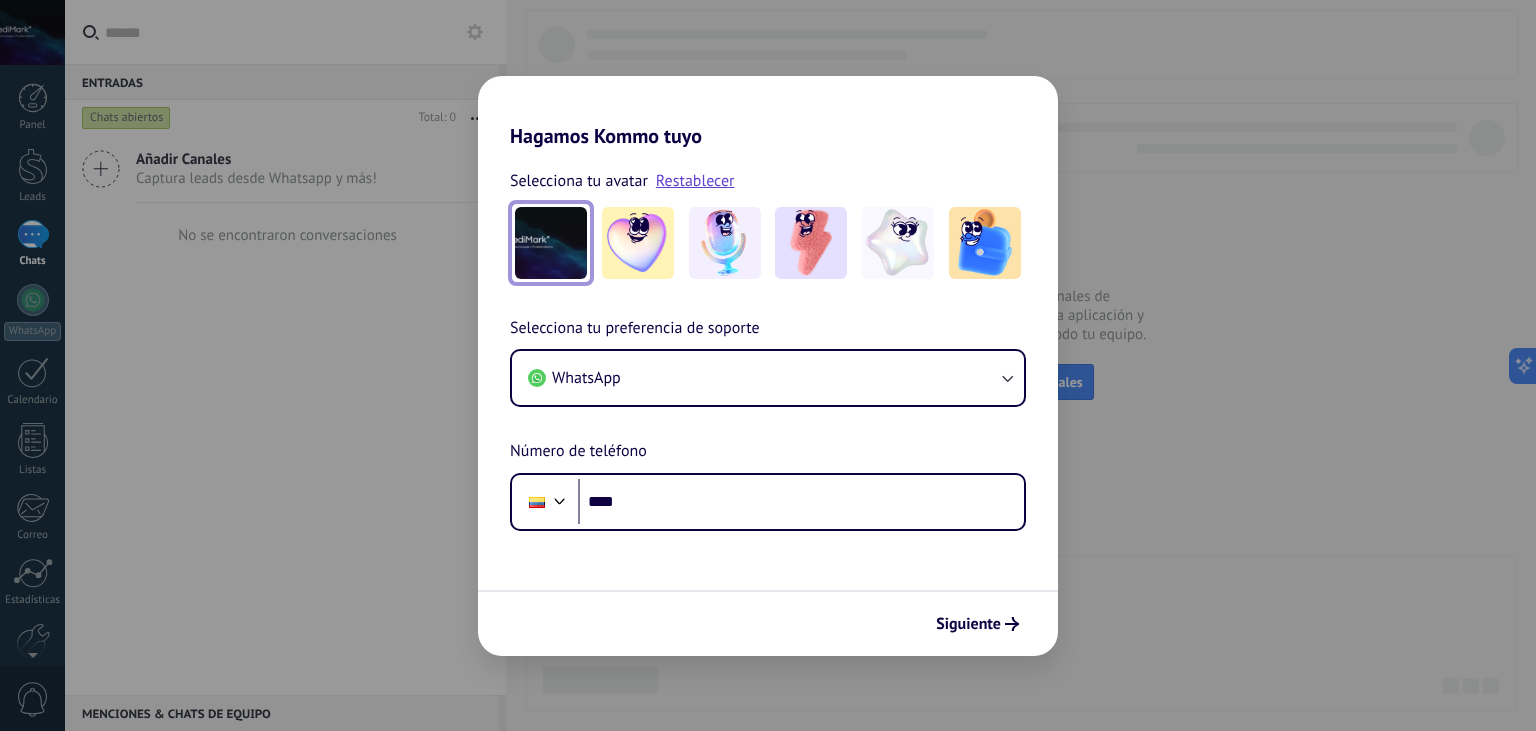 click at bounding box center (551, 243) 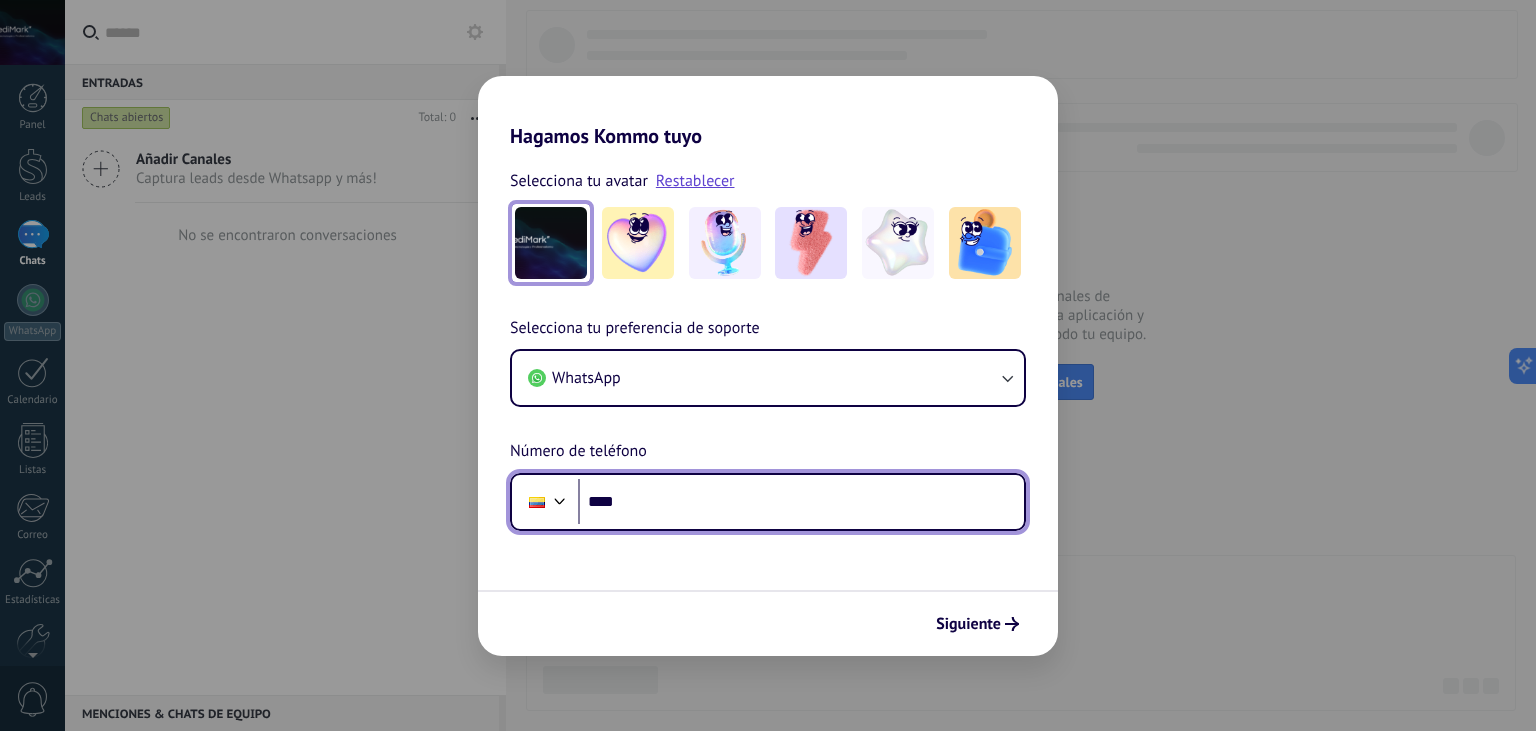 click on "****" at bounding box center [801, 502] 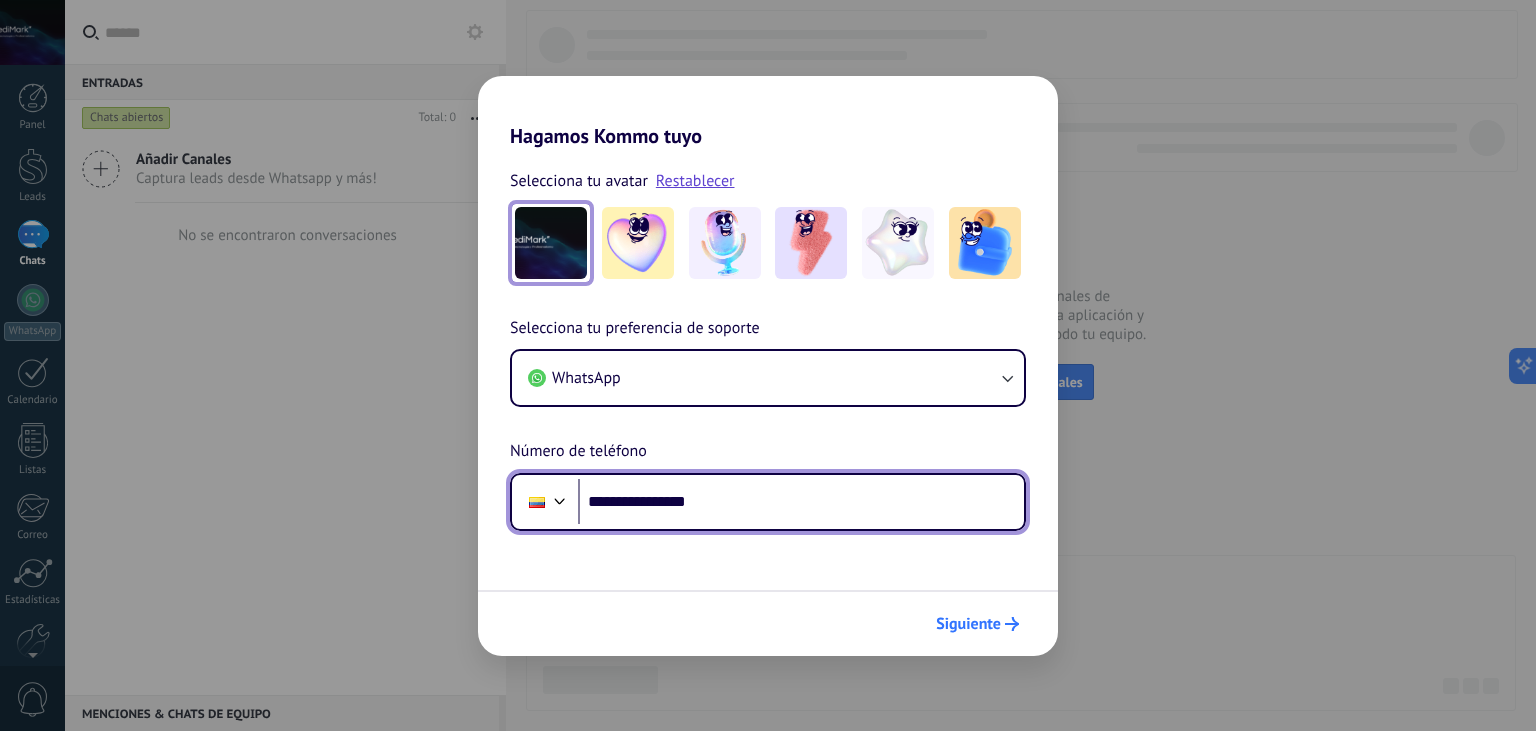 type on "**********" 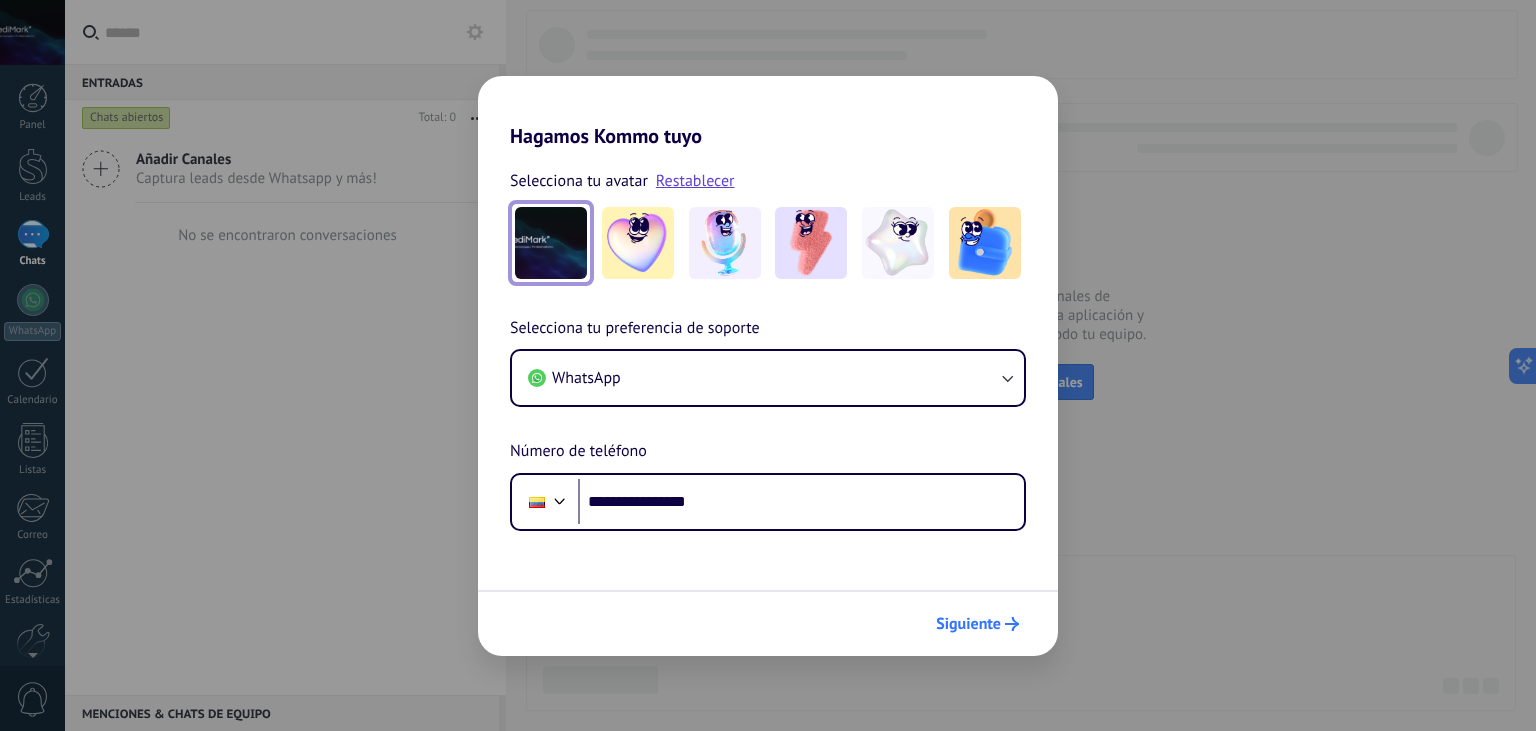 click on "Siguiente" at bounding box center (968, 624) 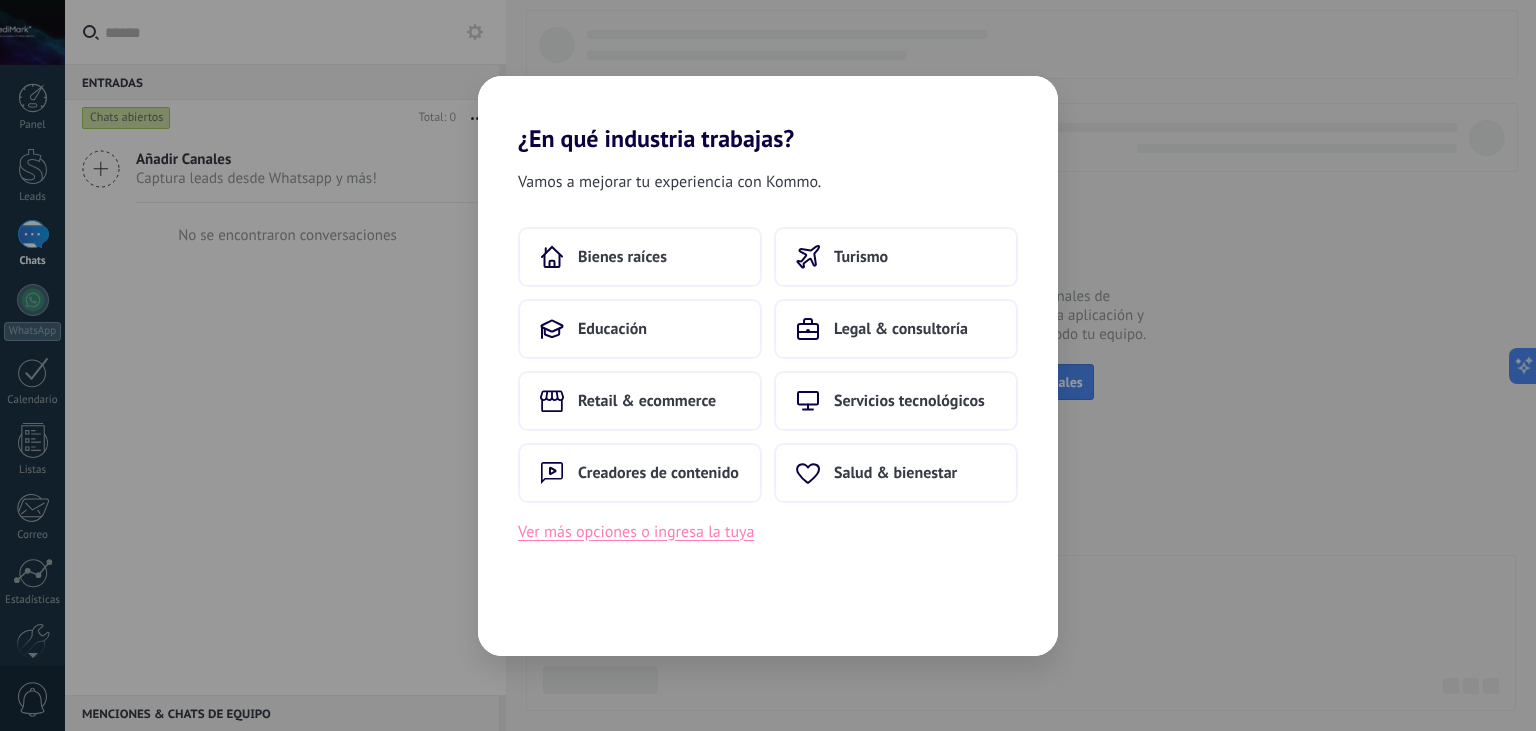 click on "Ver más opciones o ingresa la tuya" at bounding box center (636, 532) 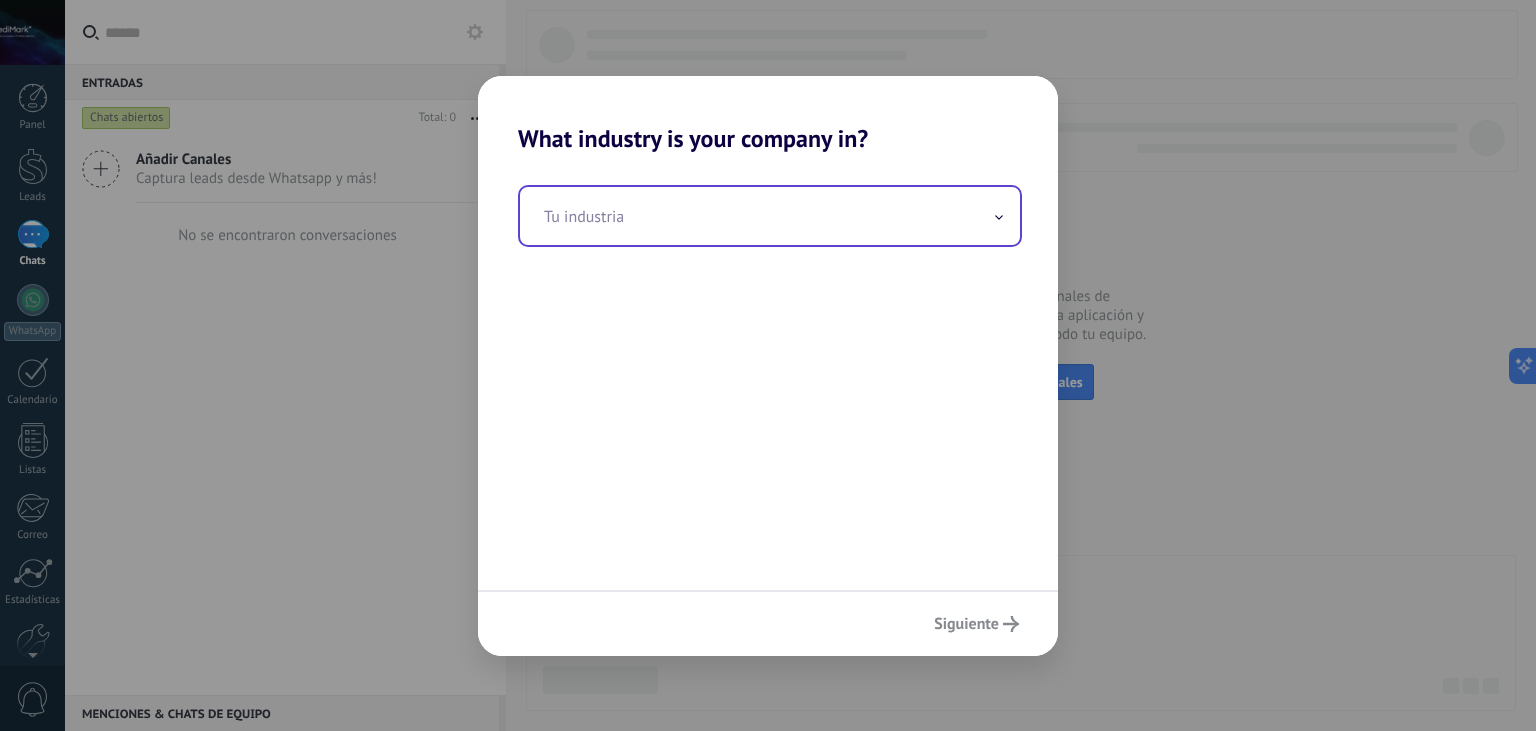 click at bounding box center [770, 216] 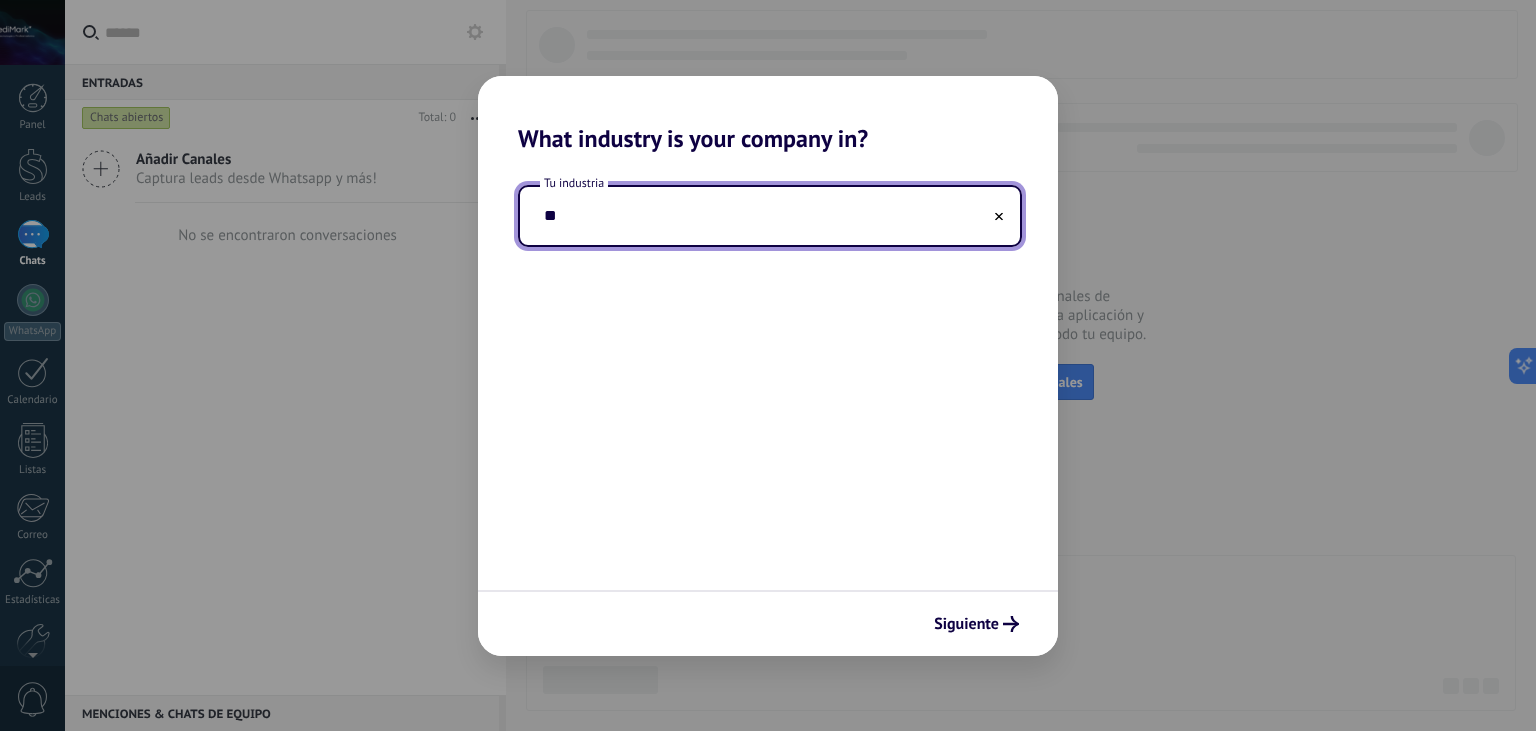 type on "*" 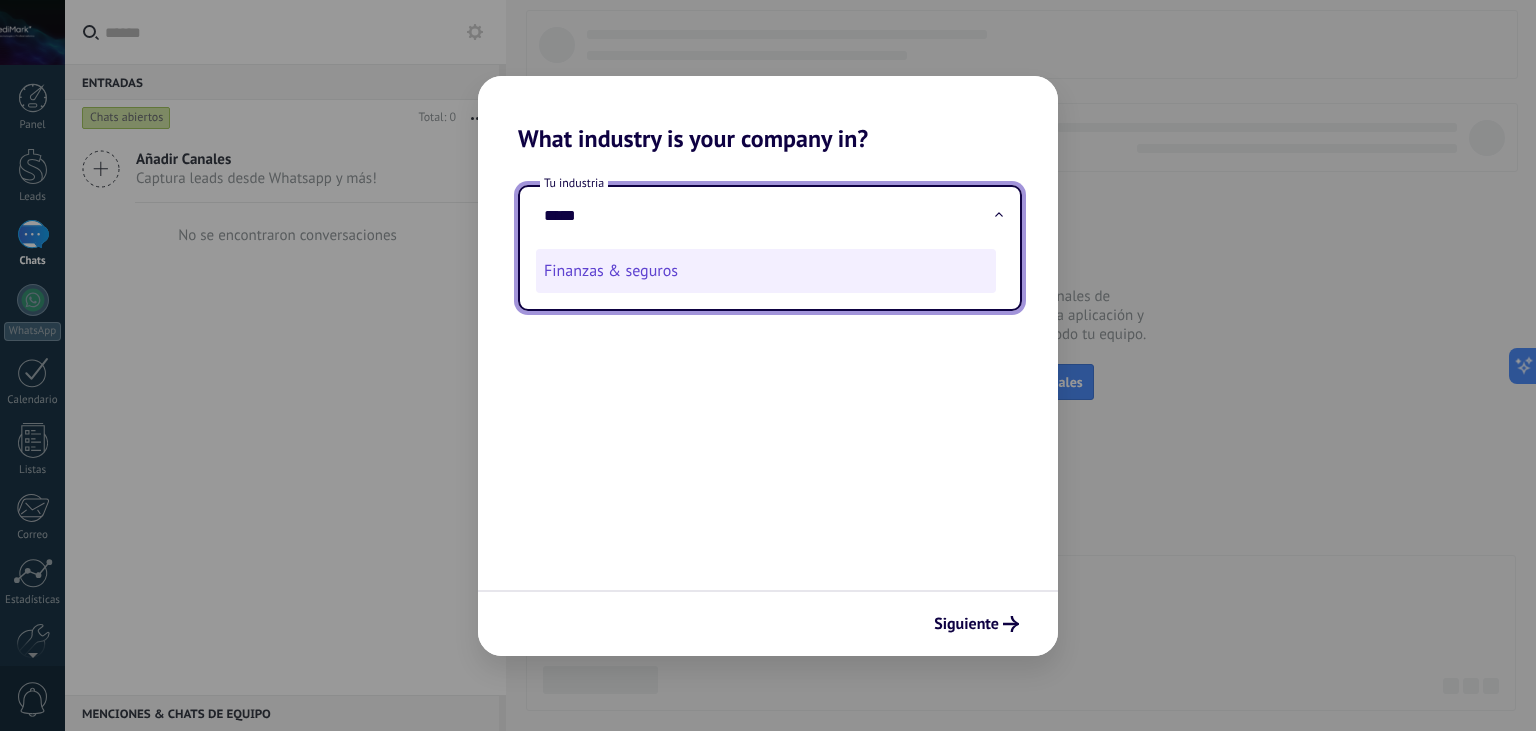 click on "Finanzas & seguros" at bounding box center [766, 271] 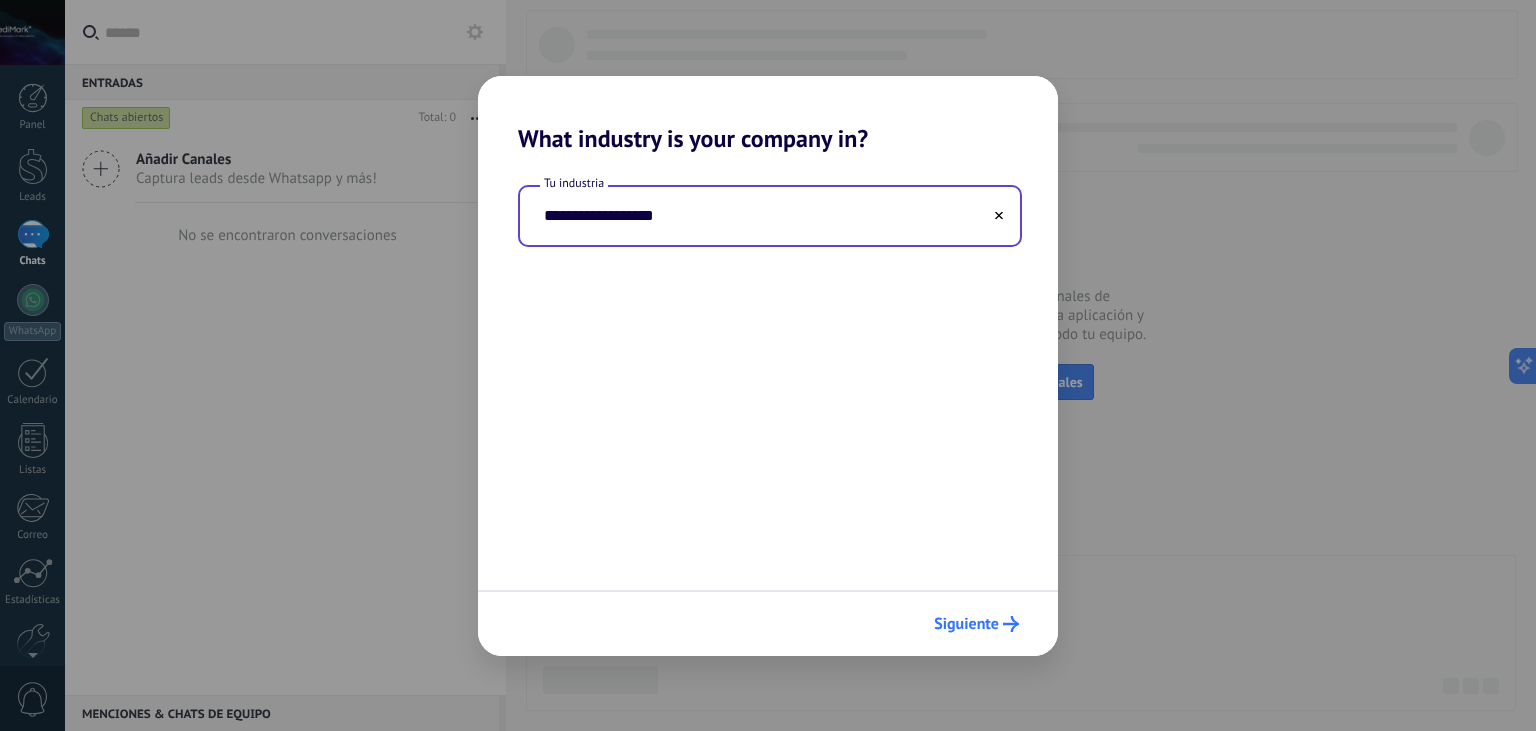 click on "Siguiente" at bounding box center [966, 624] 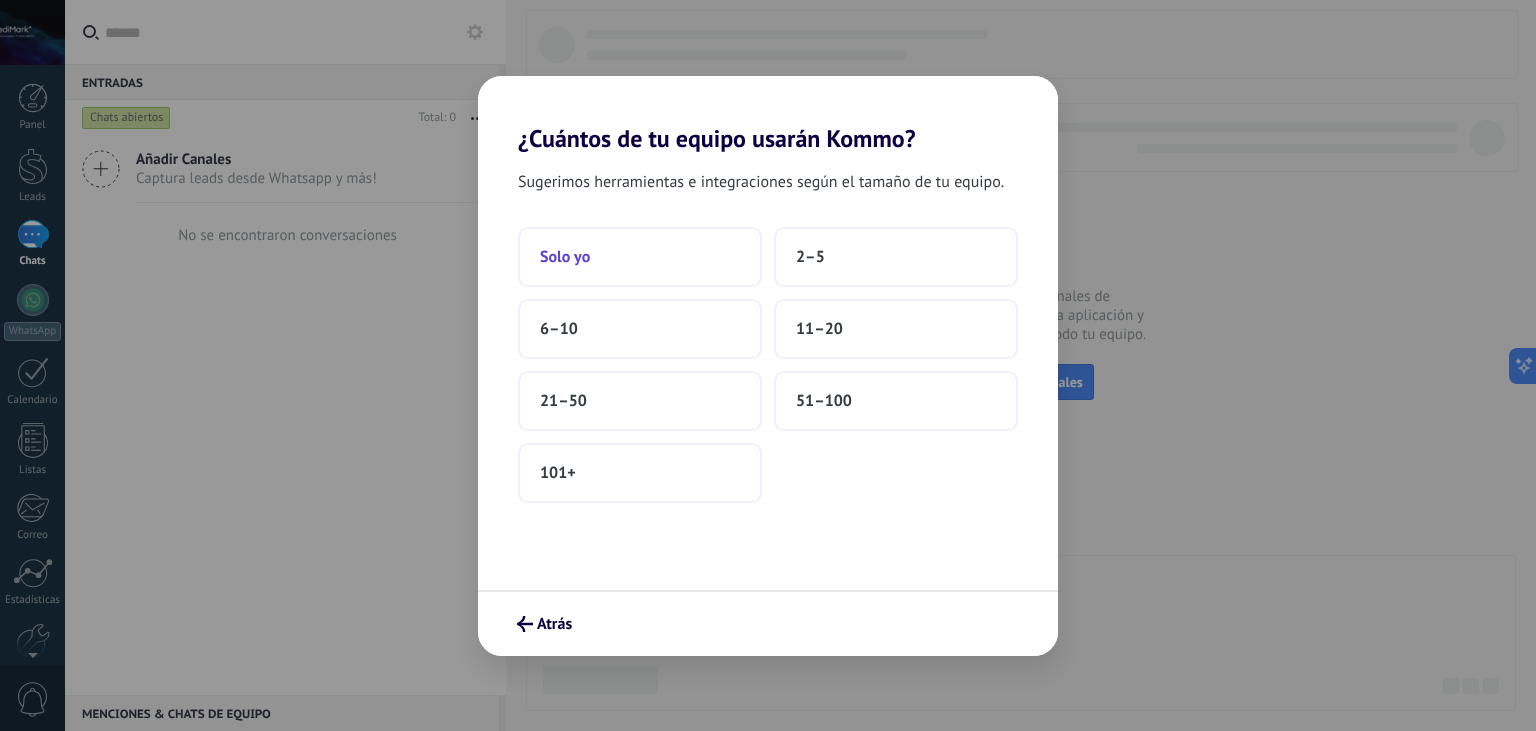 click on "Solo yo" at bounding box center (640, 257) 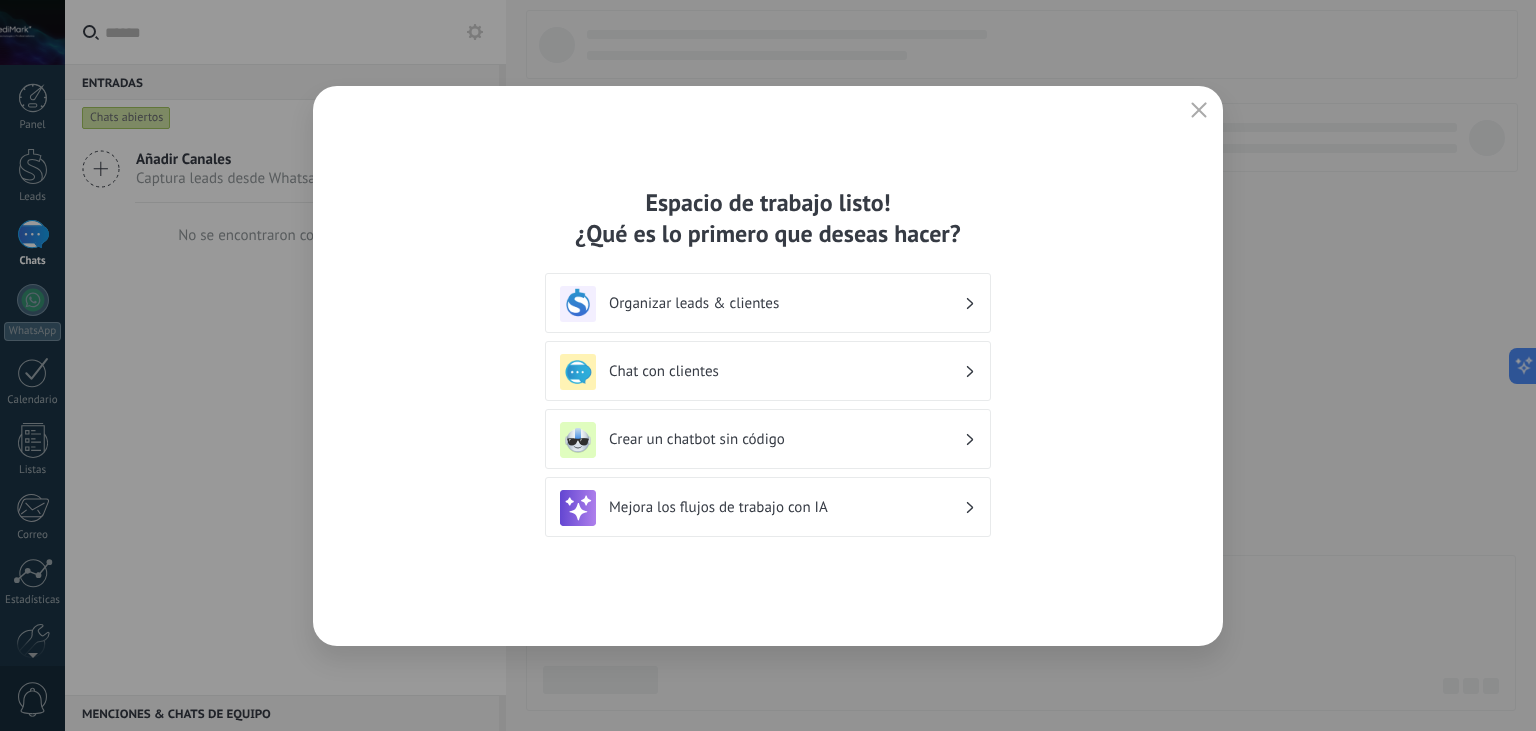 click on "Organizar leads & clientes" at bounding box center [786, 303] 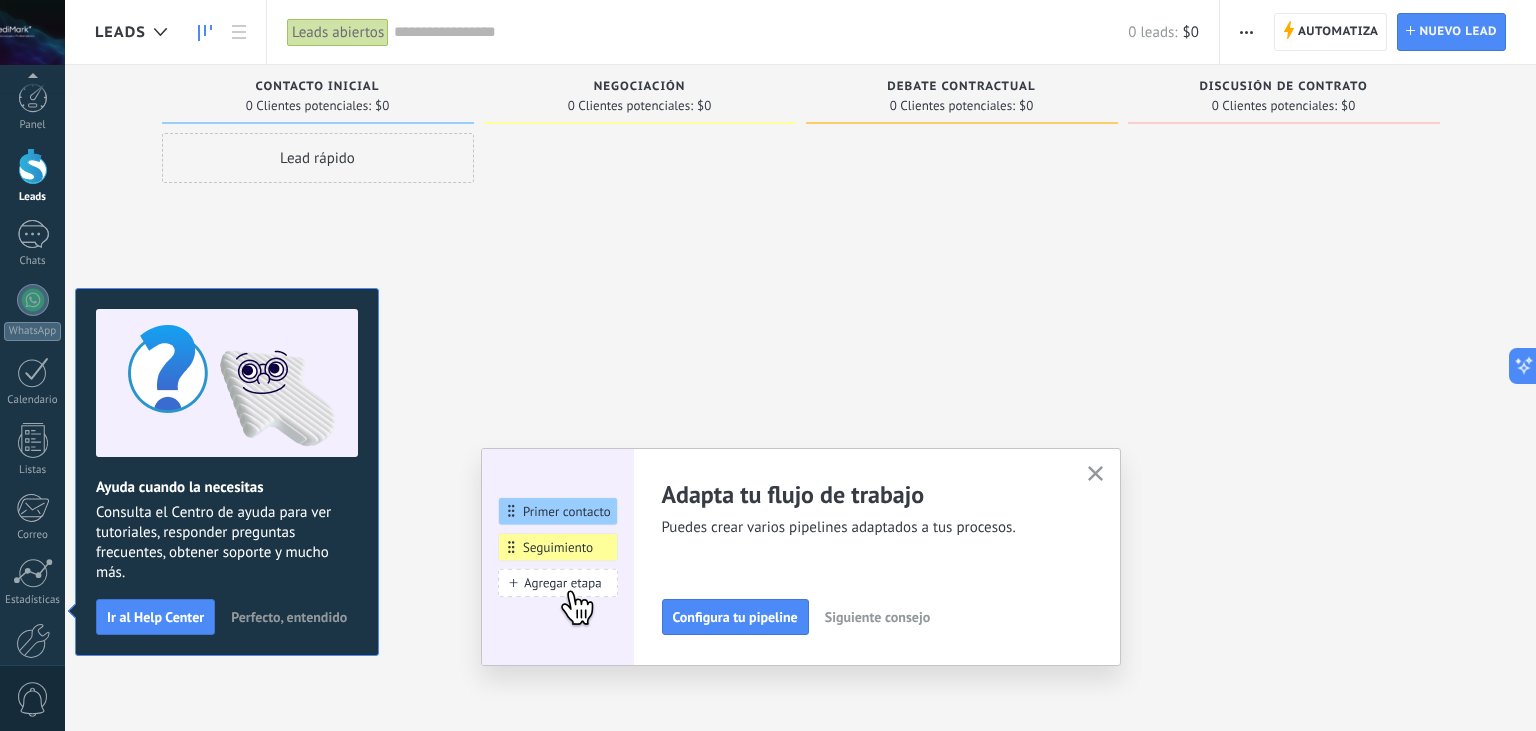 scroll, scrollTop: 101, scrollLeft: 0, axis: vertical 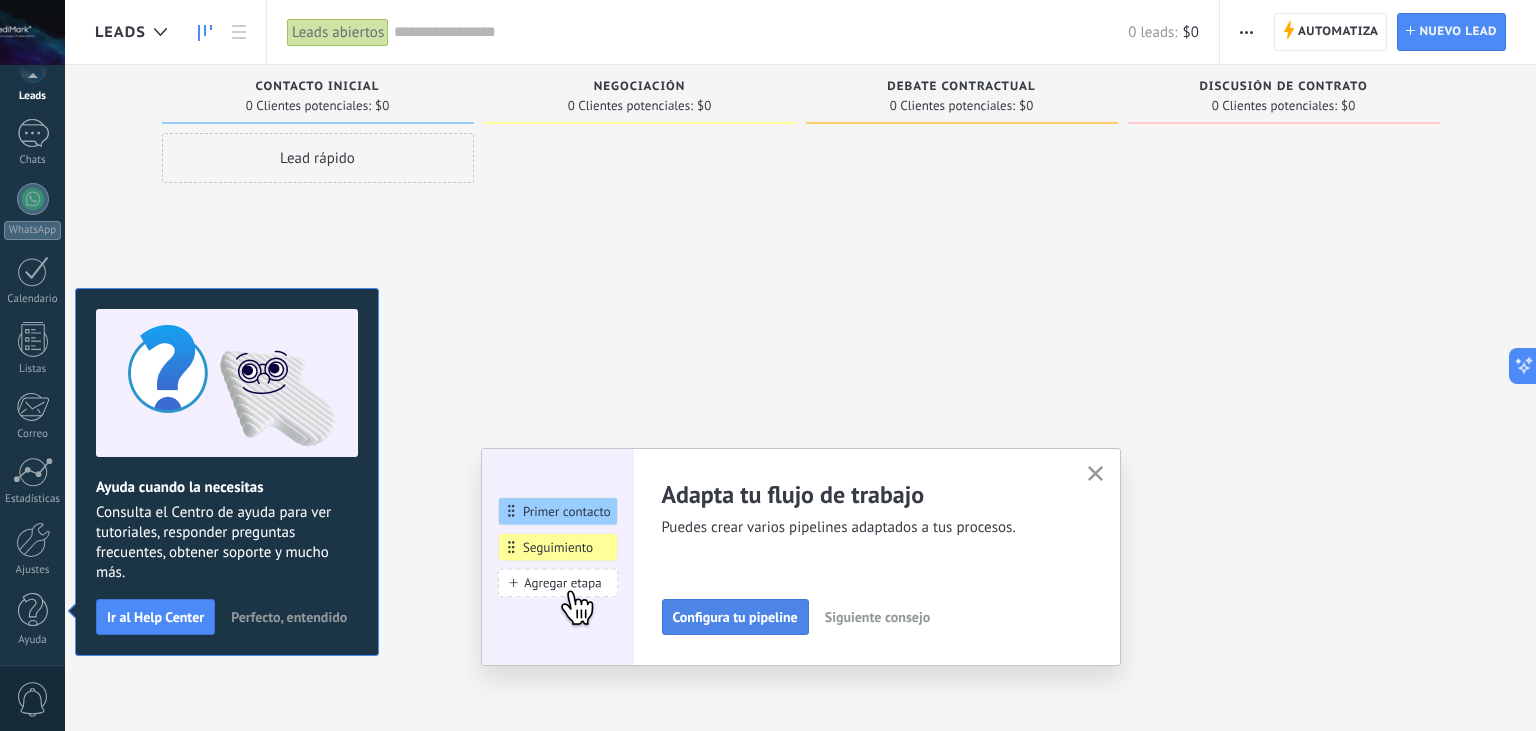 click on "Configura tu pipeline" at bounding box center (735, 617) 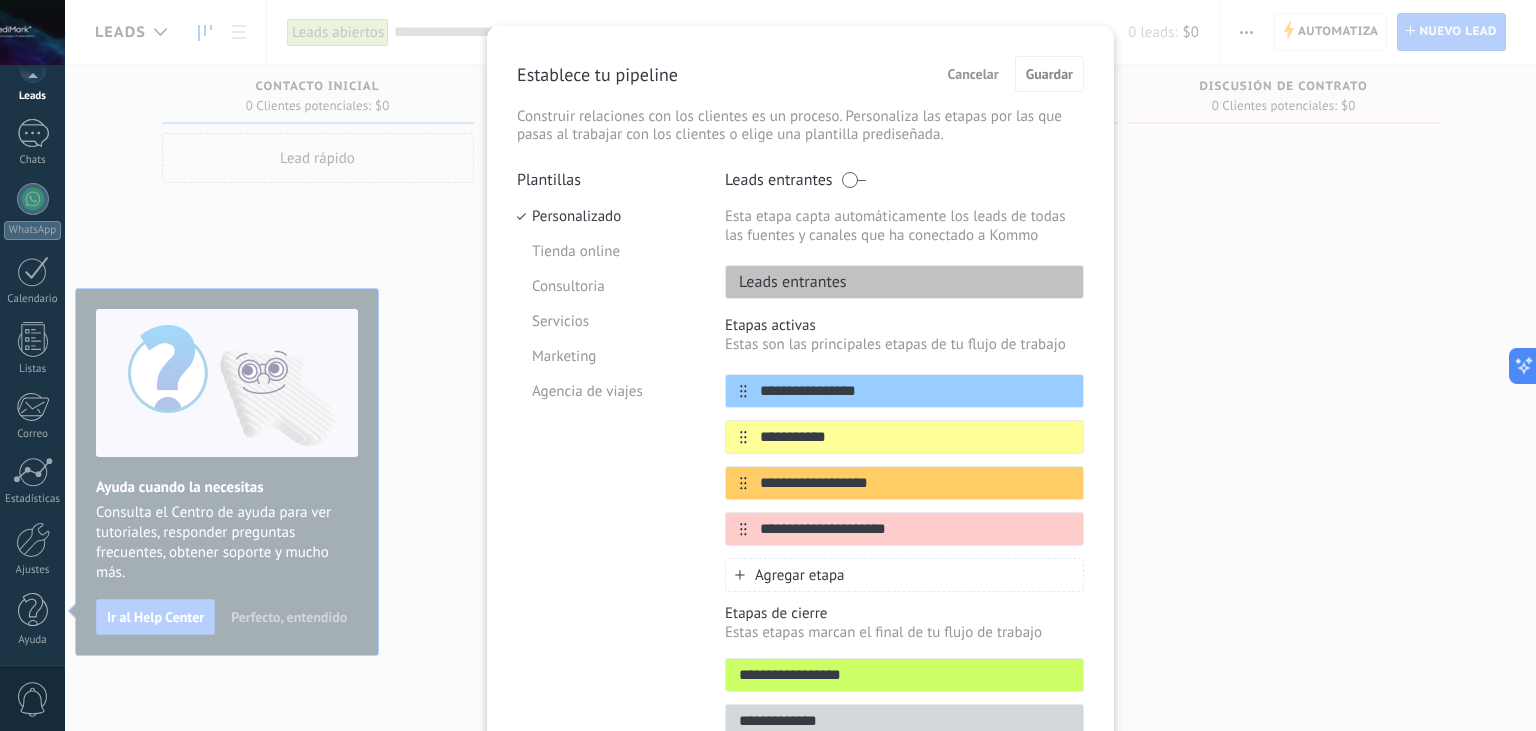 scroll, scrollTop: 0, scrollLeft: 0, axis: both 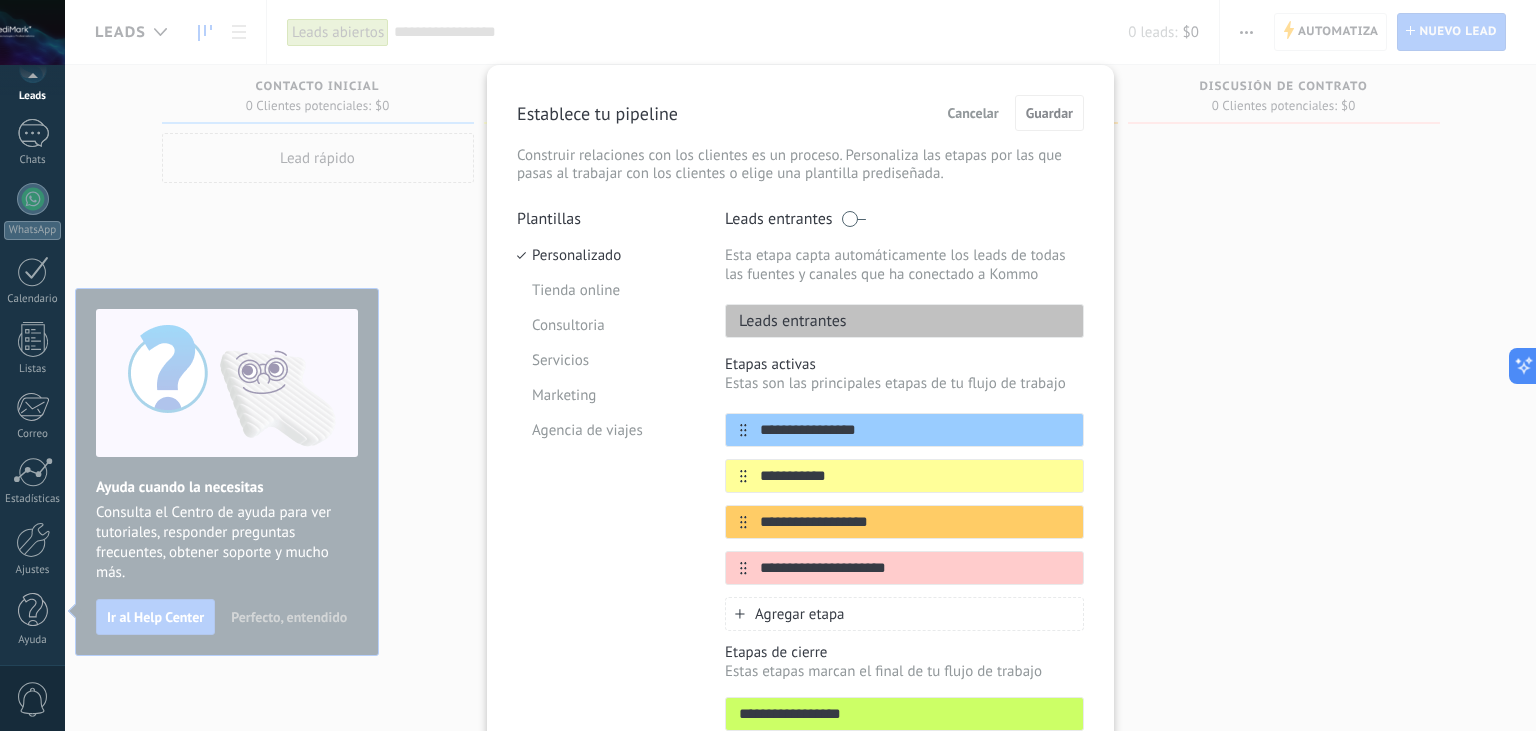 click on "Leads entrantes" at bounding box center (904, 321) 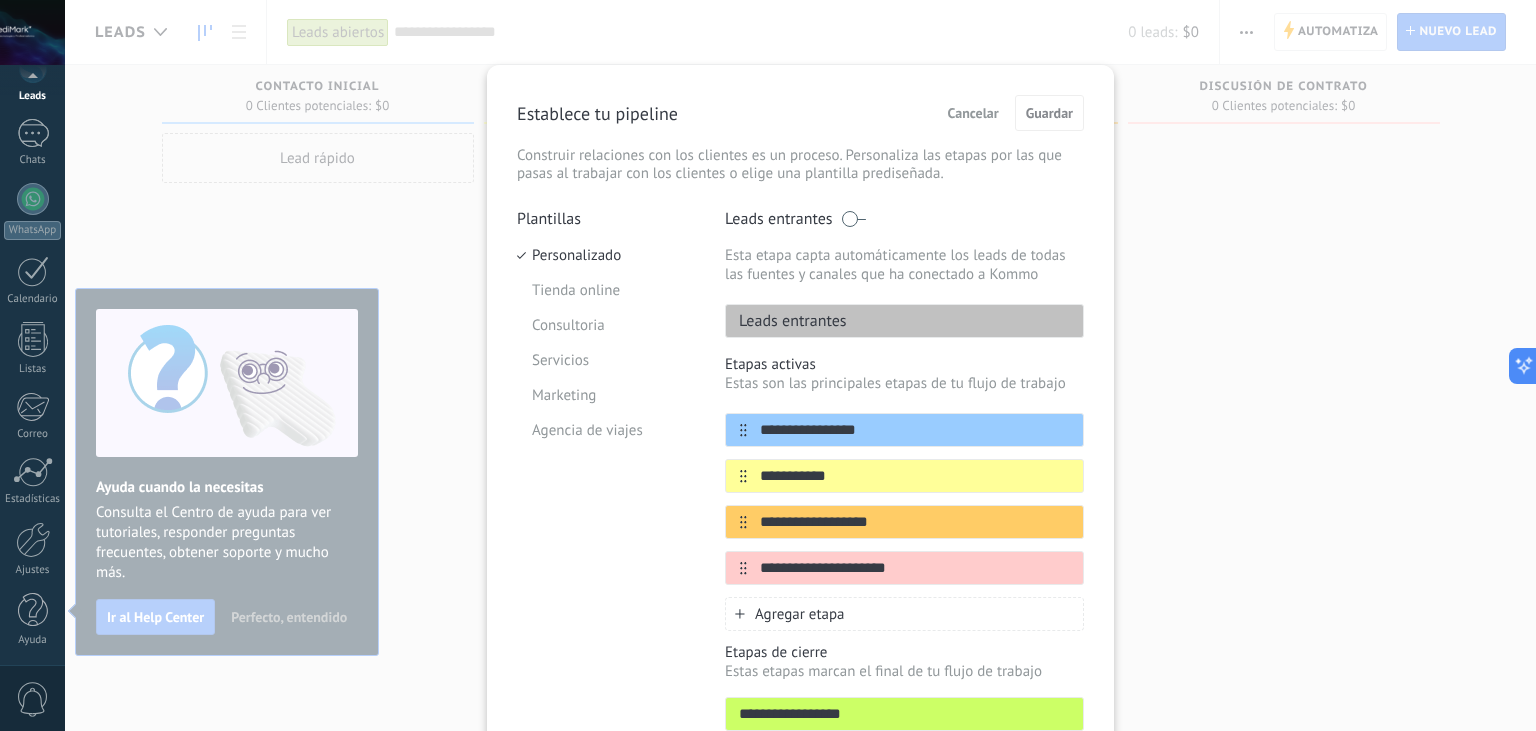 scroll, scrollTop: 151, scrollLeft: 0, axis: vertical 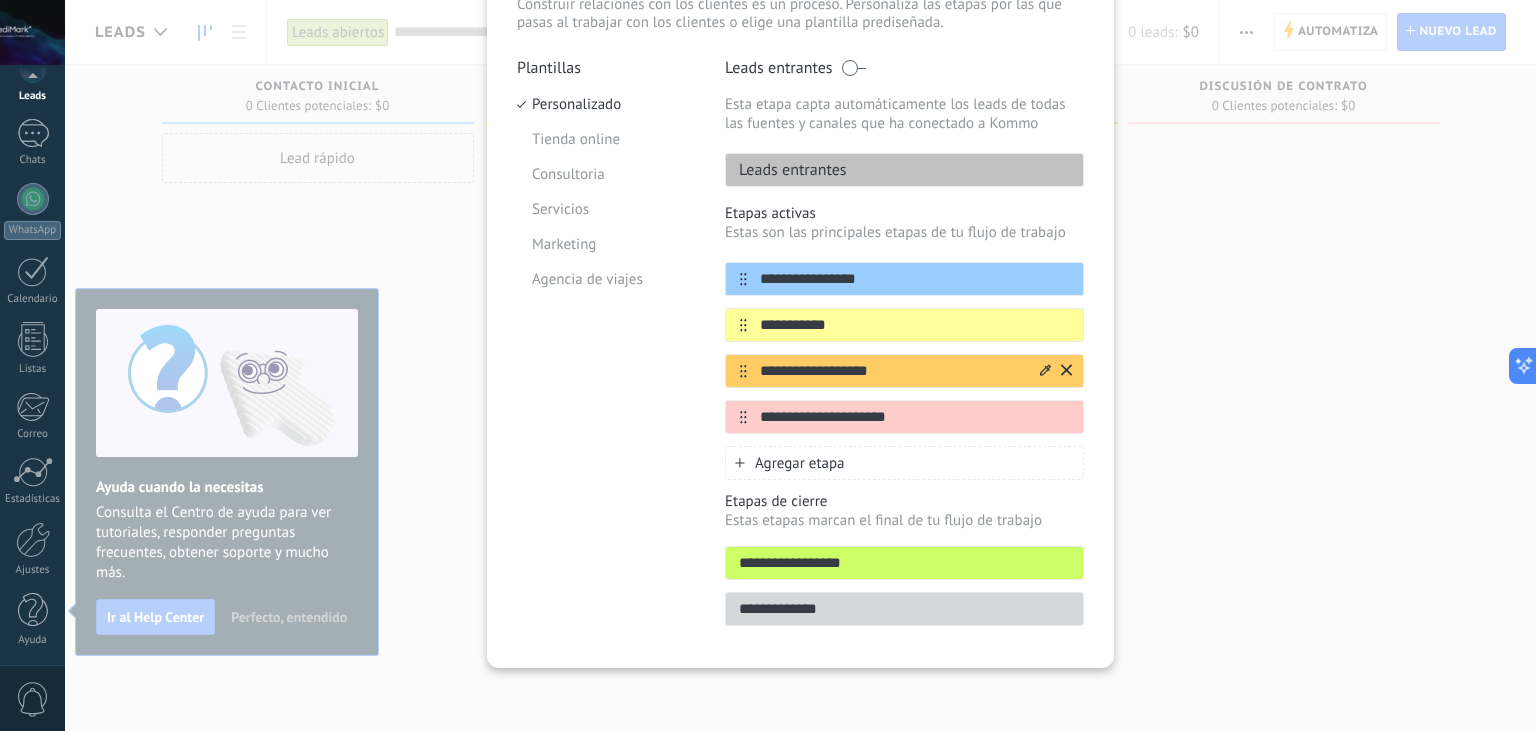 click on "**********" at bounding box center (892, 371) 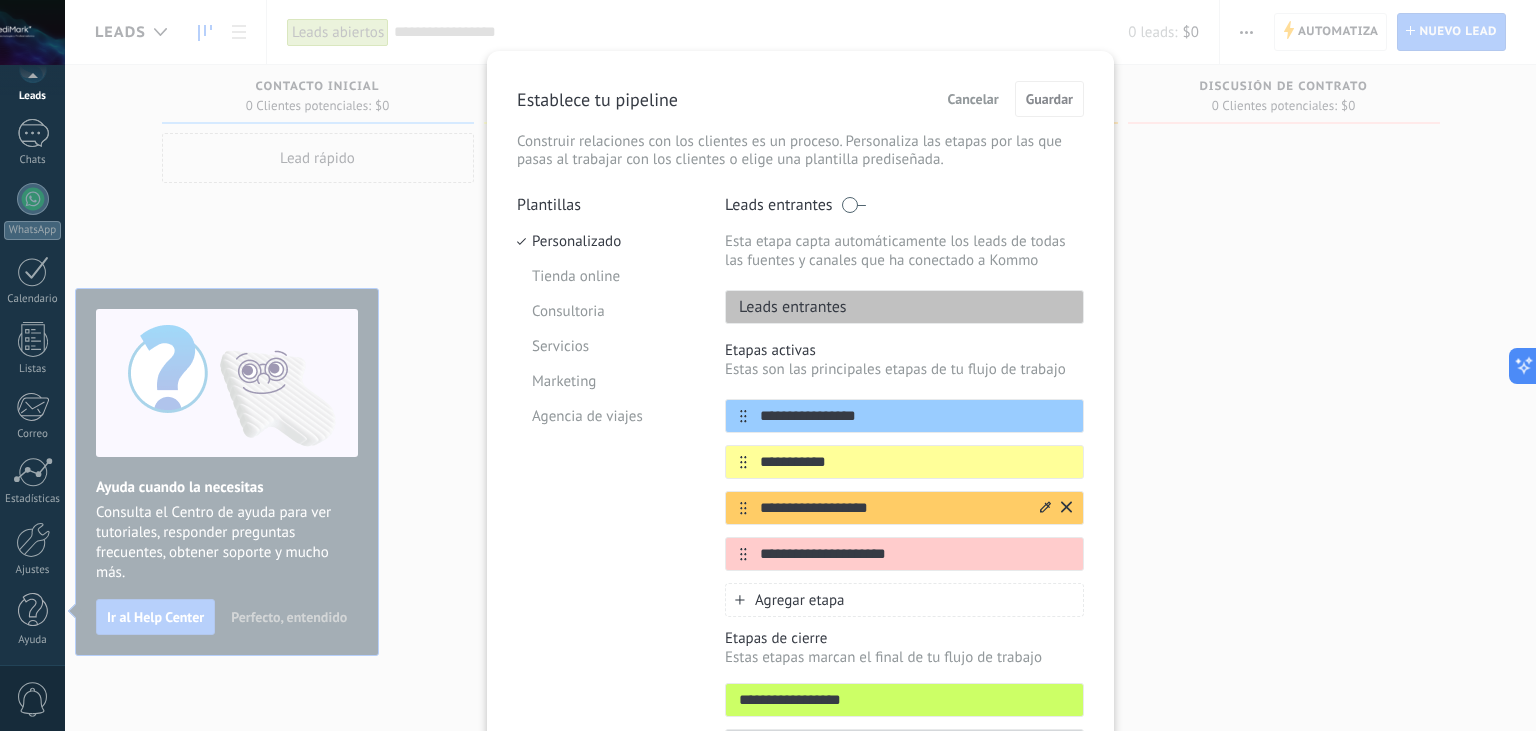 scroll, scrollTop: 0, scrollLeft: 0, axis: both 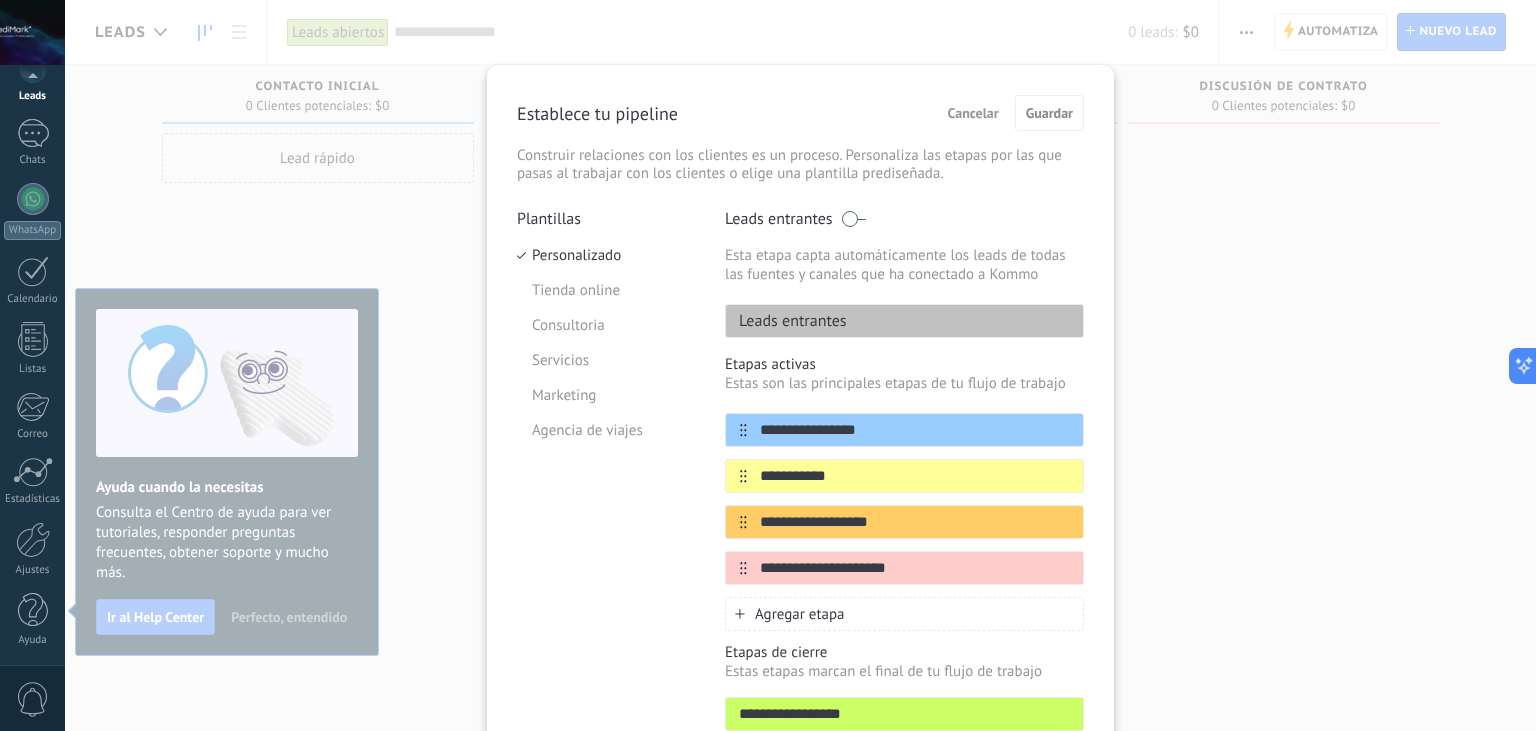 click on "Cancelar" at bounding box center (973, 113) 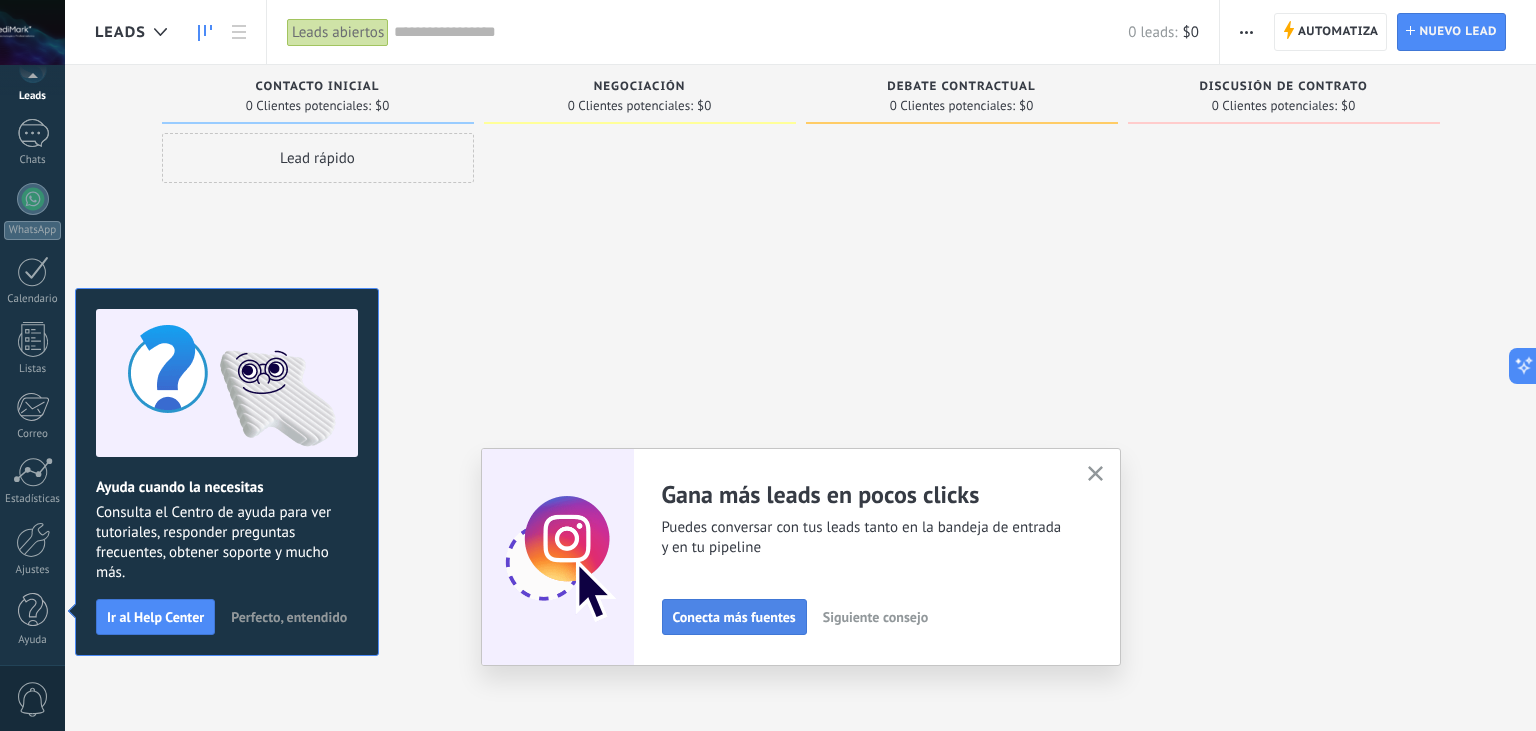 click on "Conecta más fuentes" at bounding box center (734, 617) 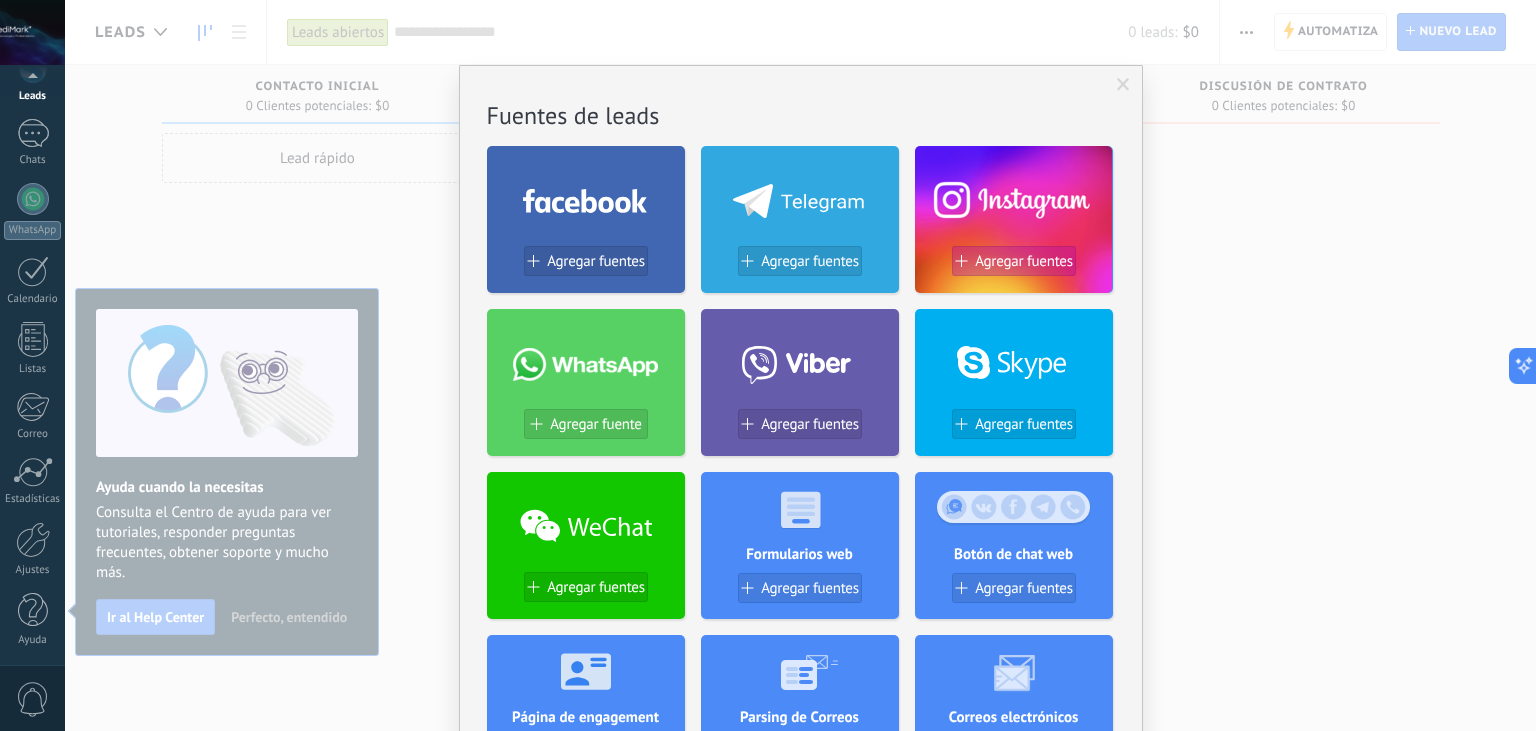 click on "Agregar fuentes" at bounding box center [1024, 261] 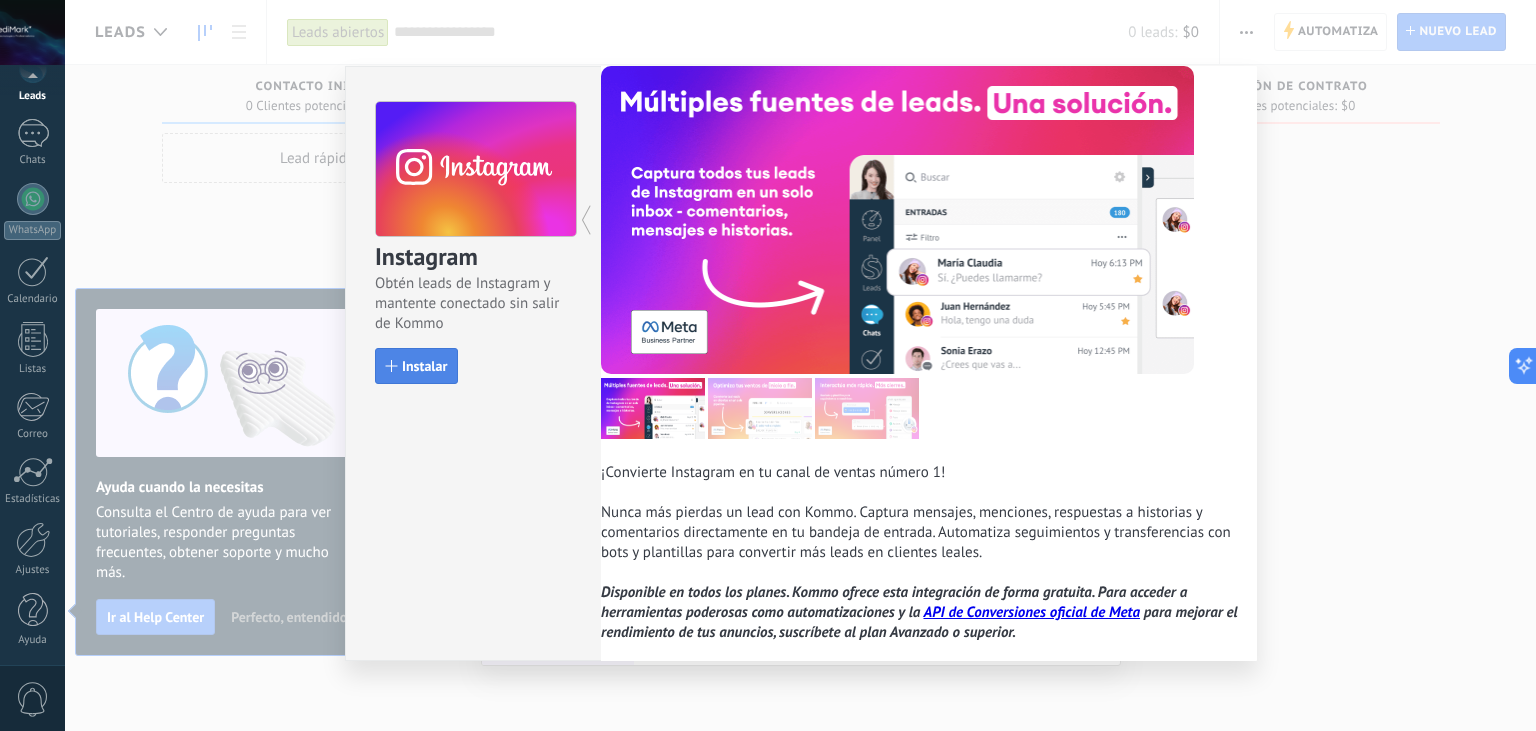 click on "Instalar" at bounding box center (424, 366) 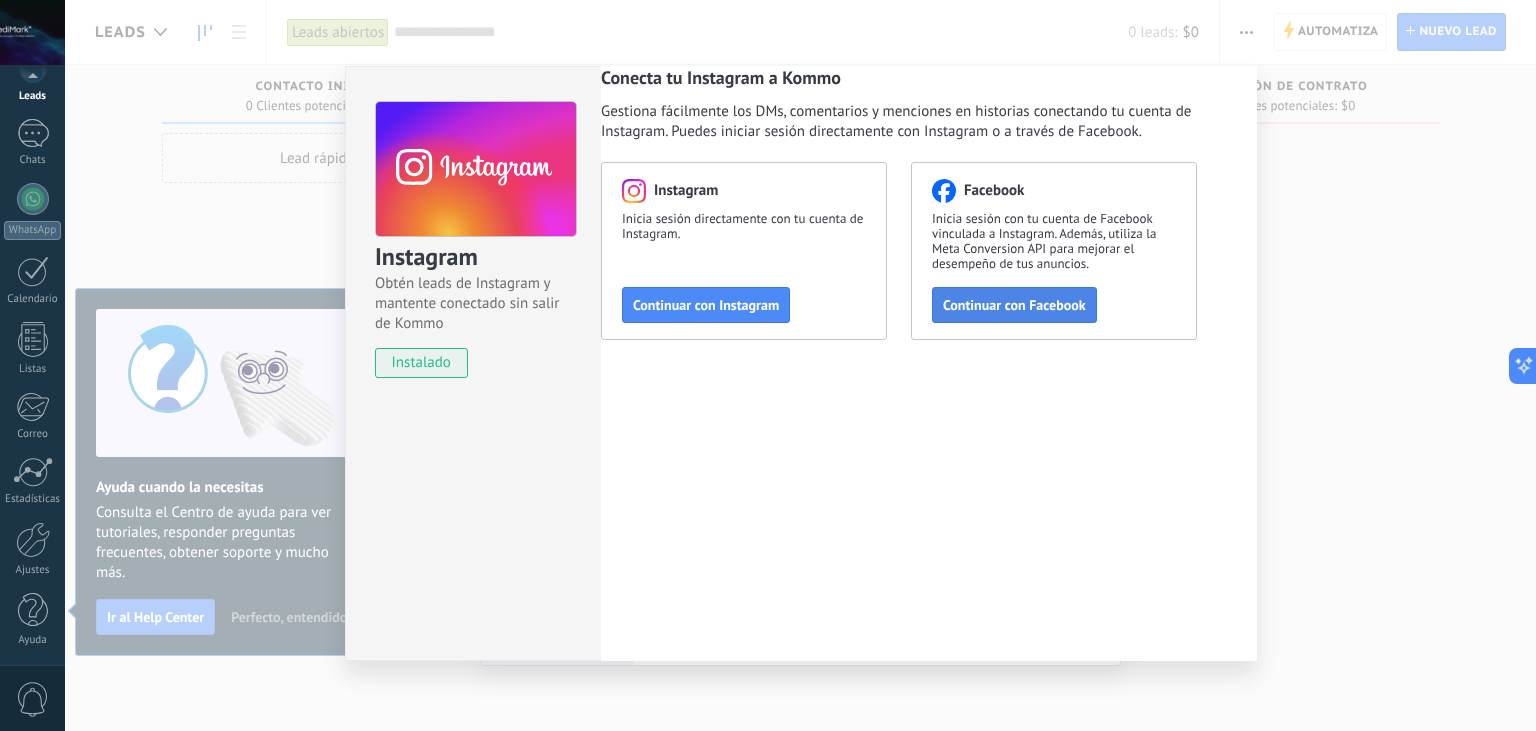 click on "Continuar con Facebook" at bounding box center [1014, 305] 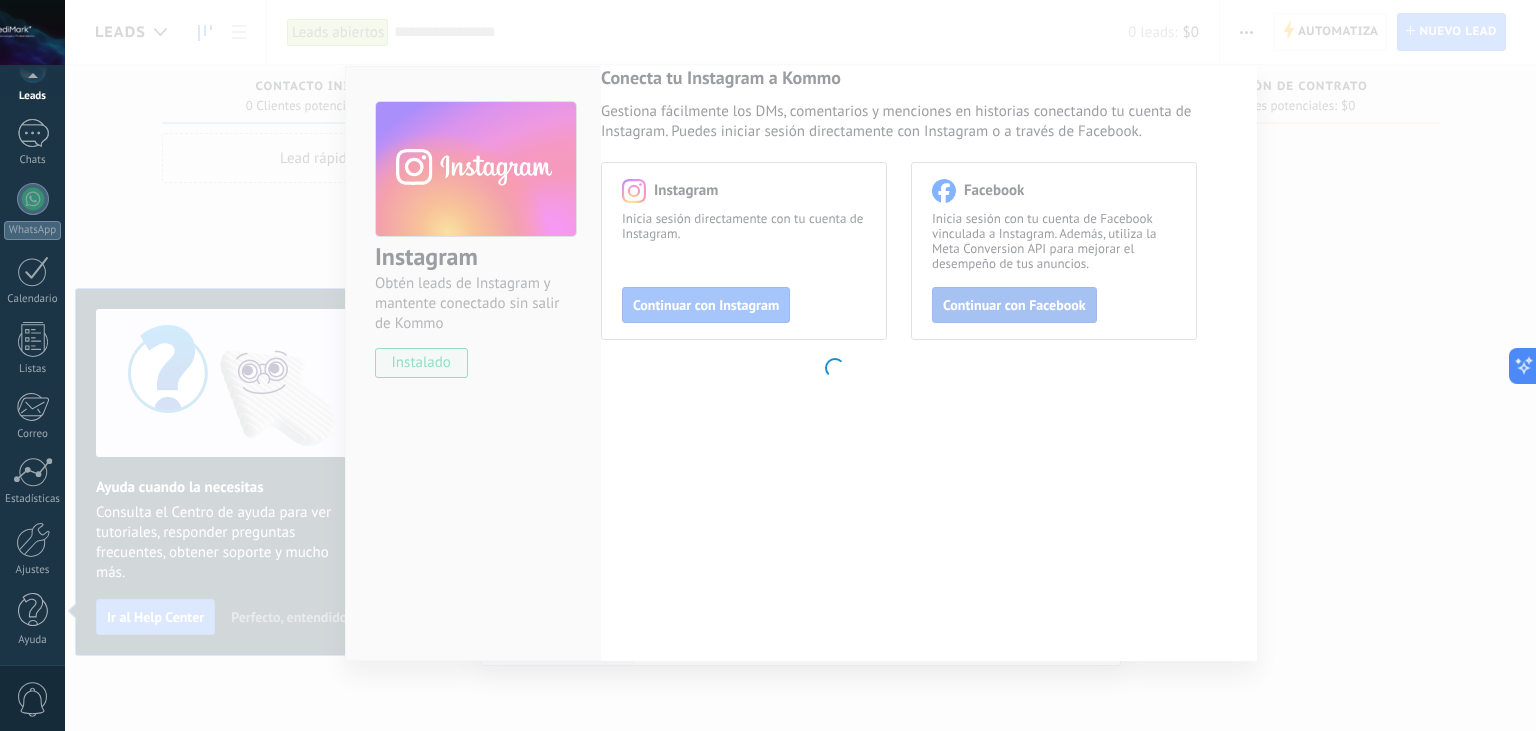 scroll, scrollTop: 101, scrollLeft: 0, axis: vertical 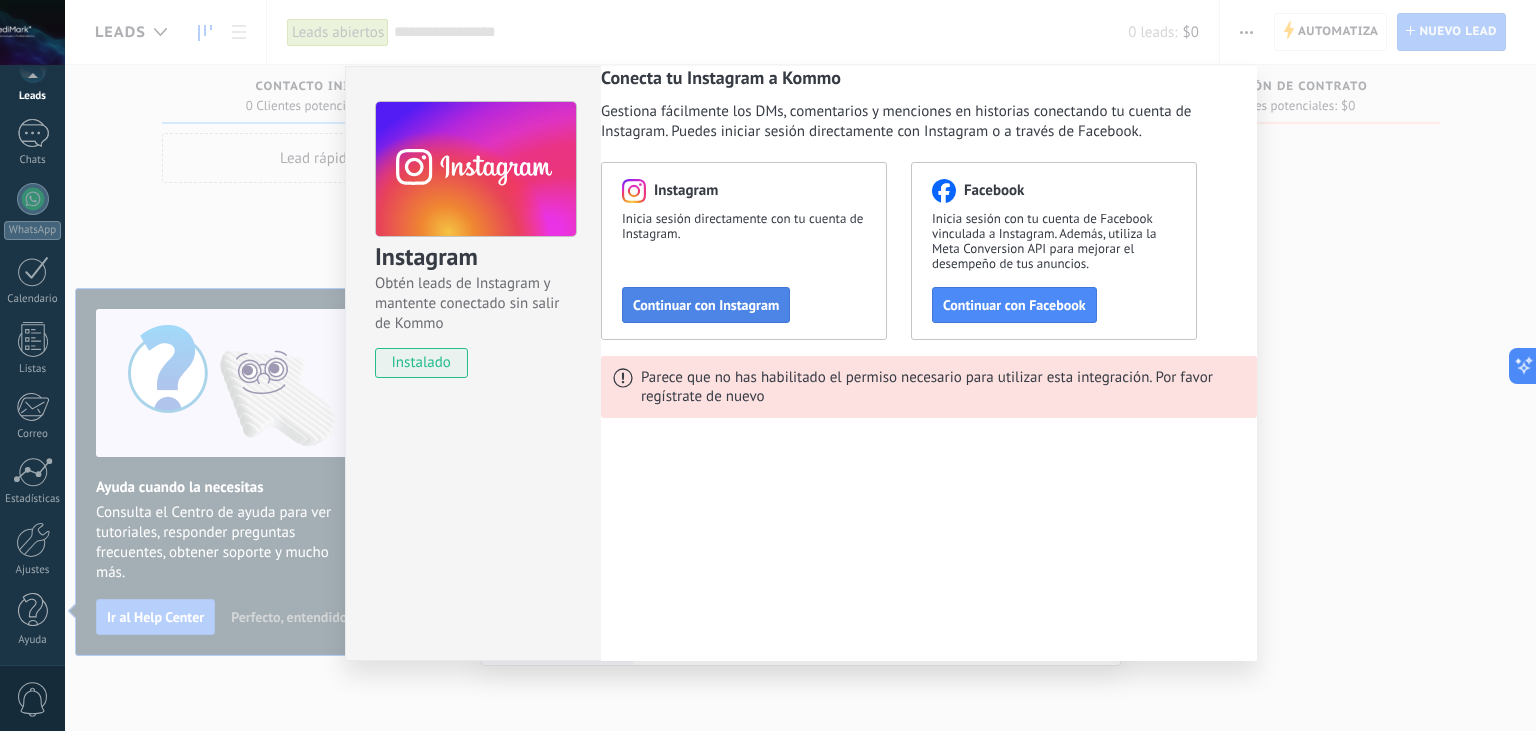 click on "Continuar con Instagram" at bounding box center (706, 305) 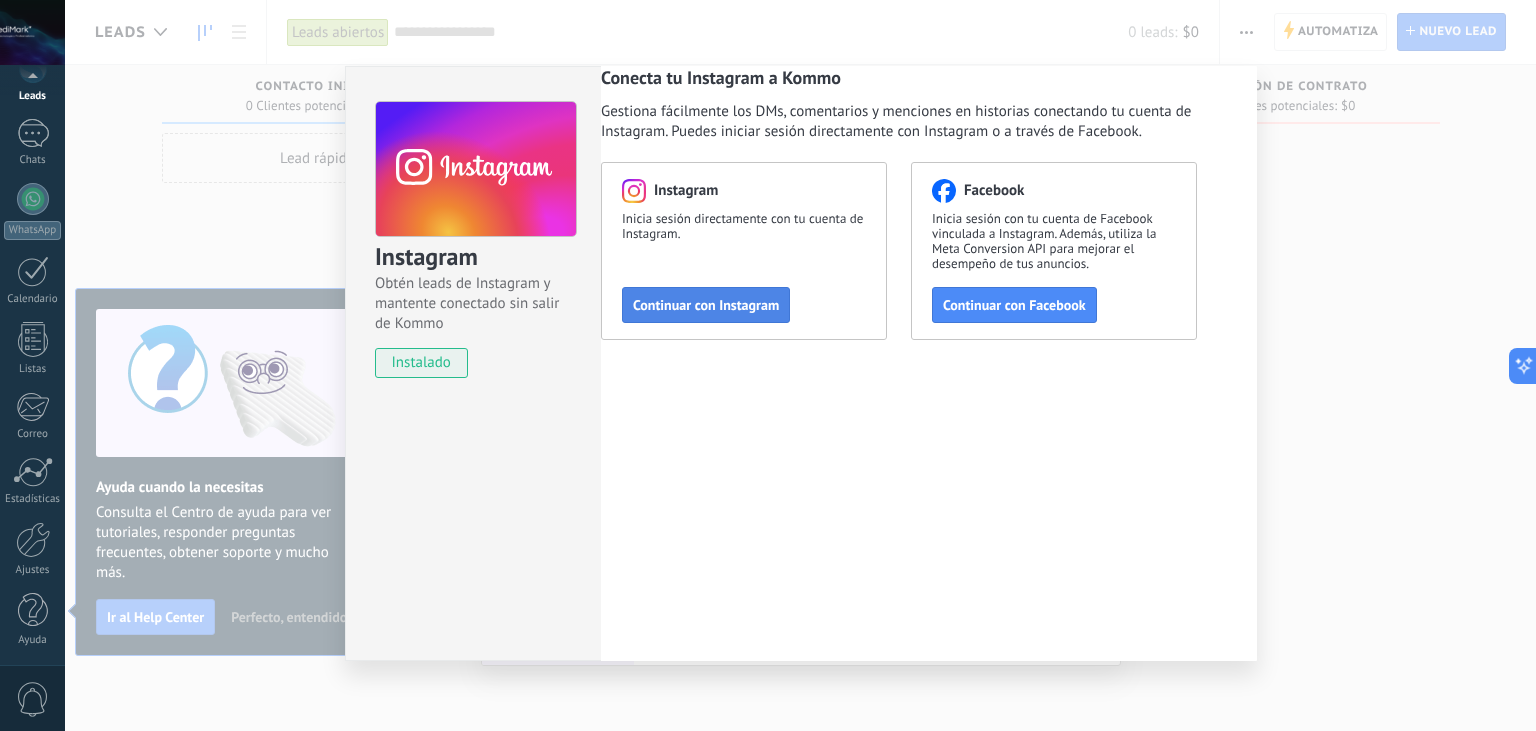 scroll, scrollTop: 101, scrollLeft: 0, axis: vertical 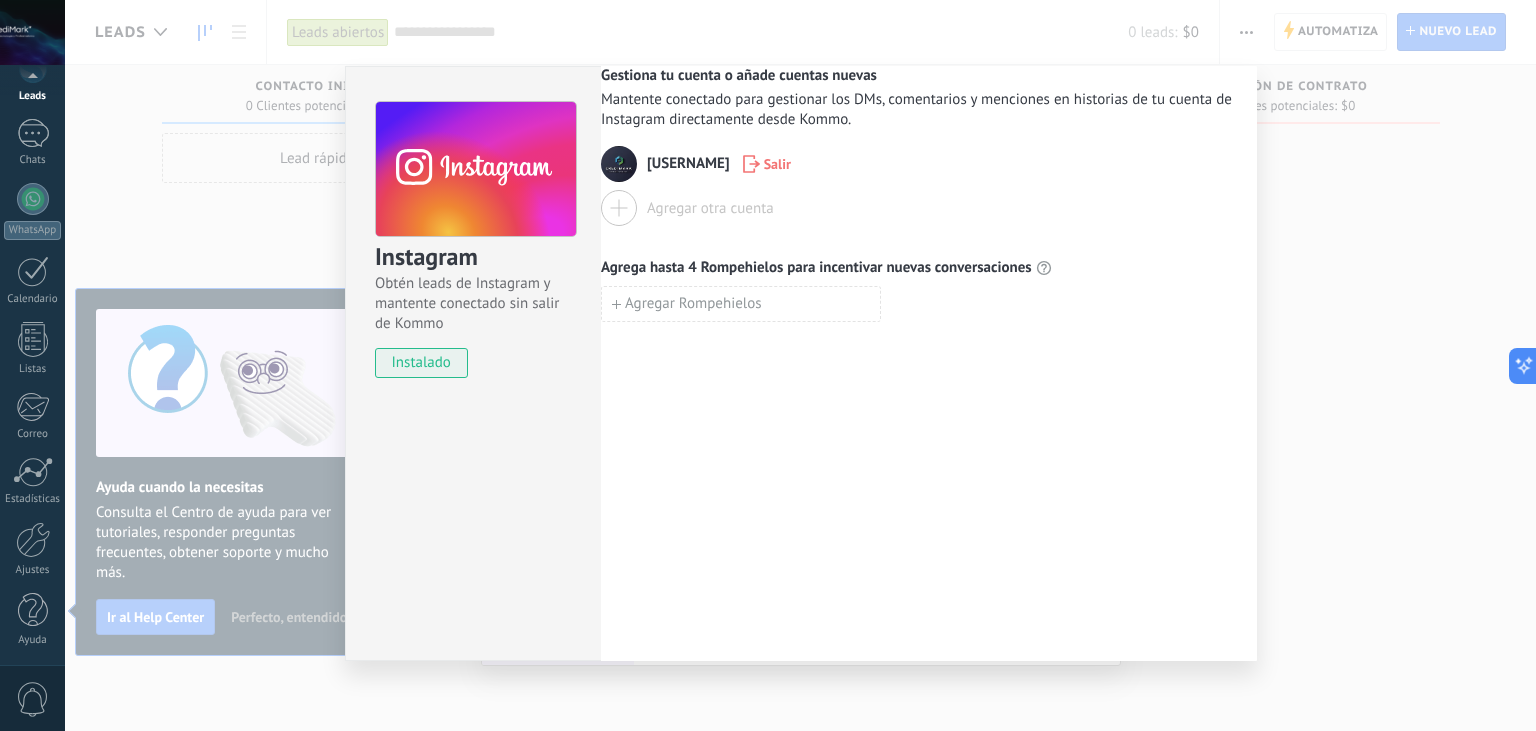 click on "Instagram Obtén leads de Instagram y mantente conectado sin salir de Kommo instalado Gestiona tu cuenta o añade cuentas nuevas Mantente conectado para gestionar los DMs, comentarios y menciones en historias de tu cuenta de Instagram directamente desde Kommo. [USERNAME] Salir Agregar otra cuenta Agrega hasta 4 Rompehielos para incentivar nuevas conversaciones Agregar Rompehielos" at bounding box center (800, 365) 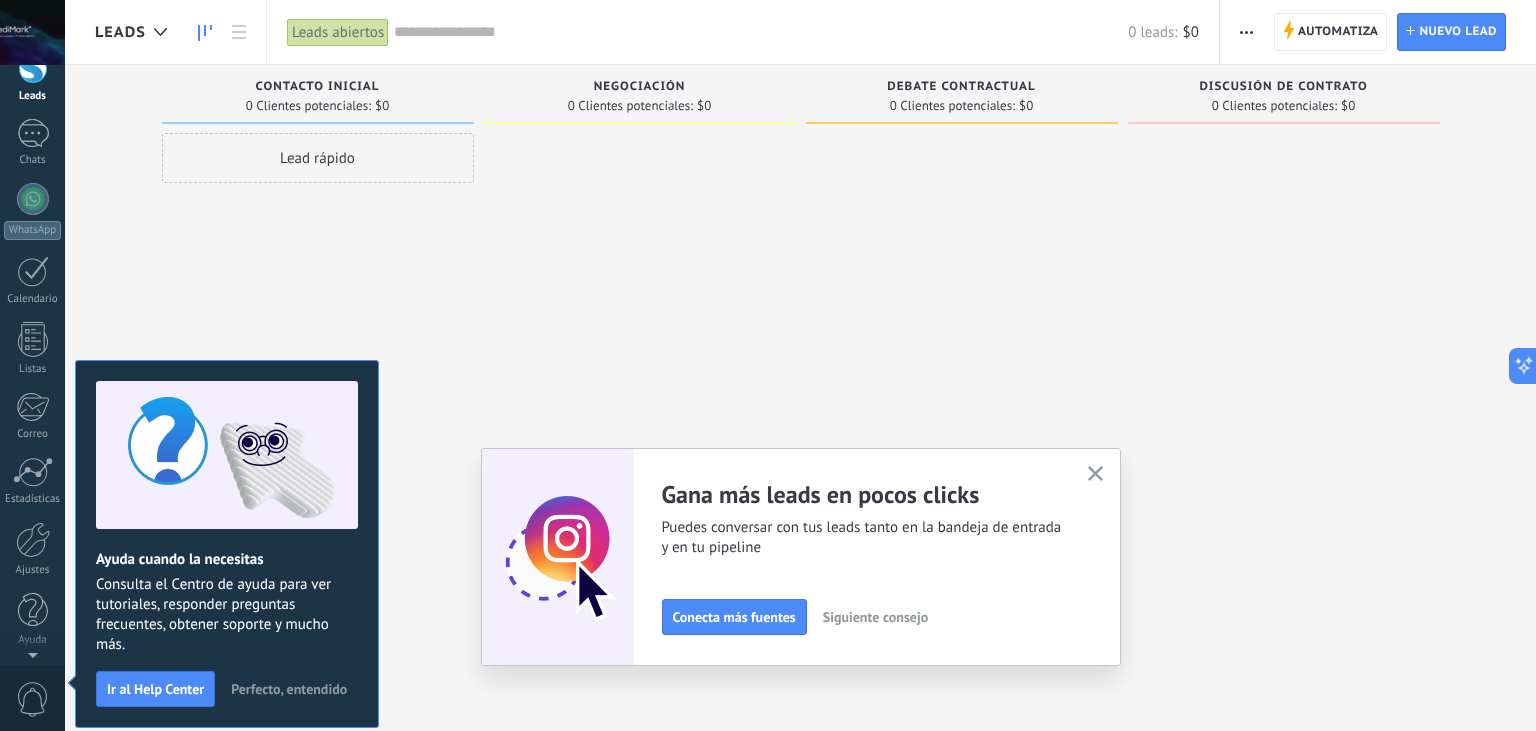 scroll, scrollTop: 0, scrollLeft: 0, axis: both 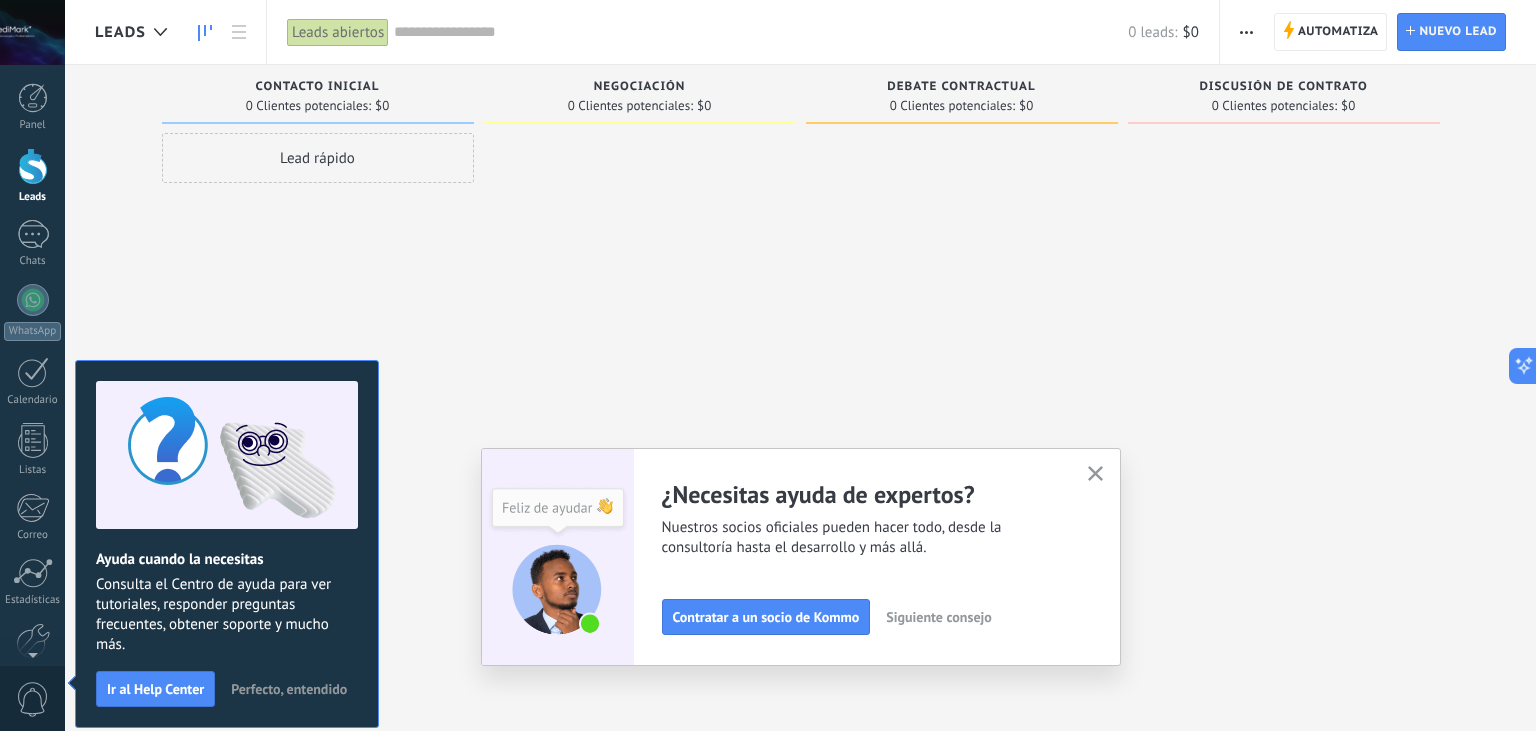 click on "Siguiente consejo" at bounding box center (938, 617) 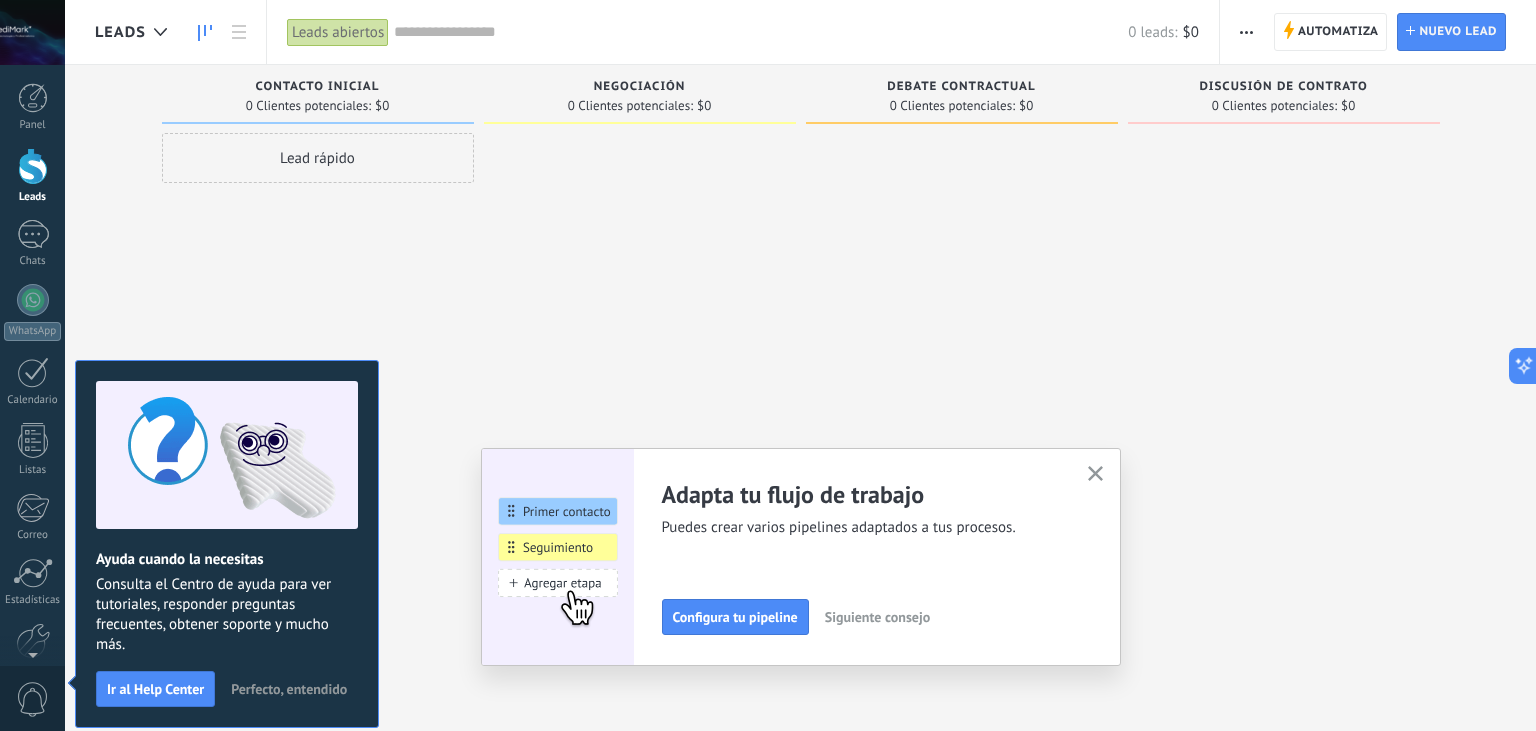 click on "Siguiente consejo" at bounding box center [877, 617] 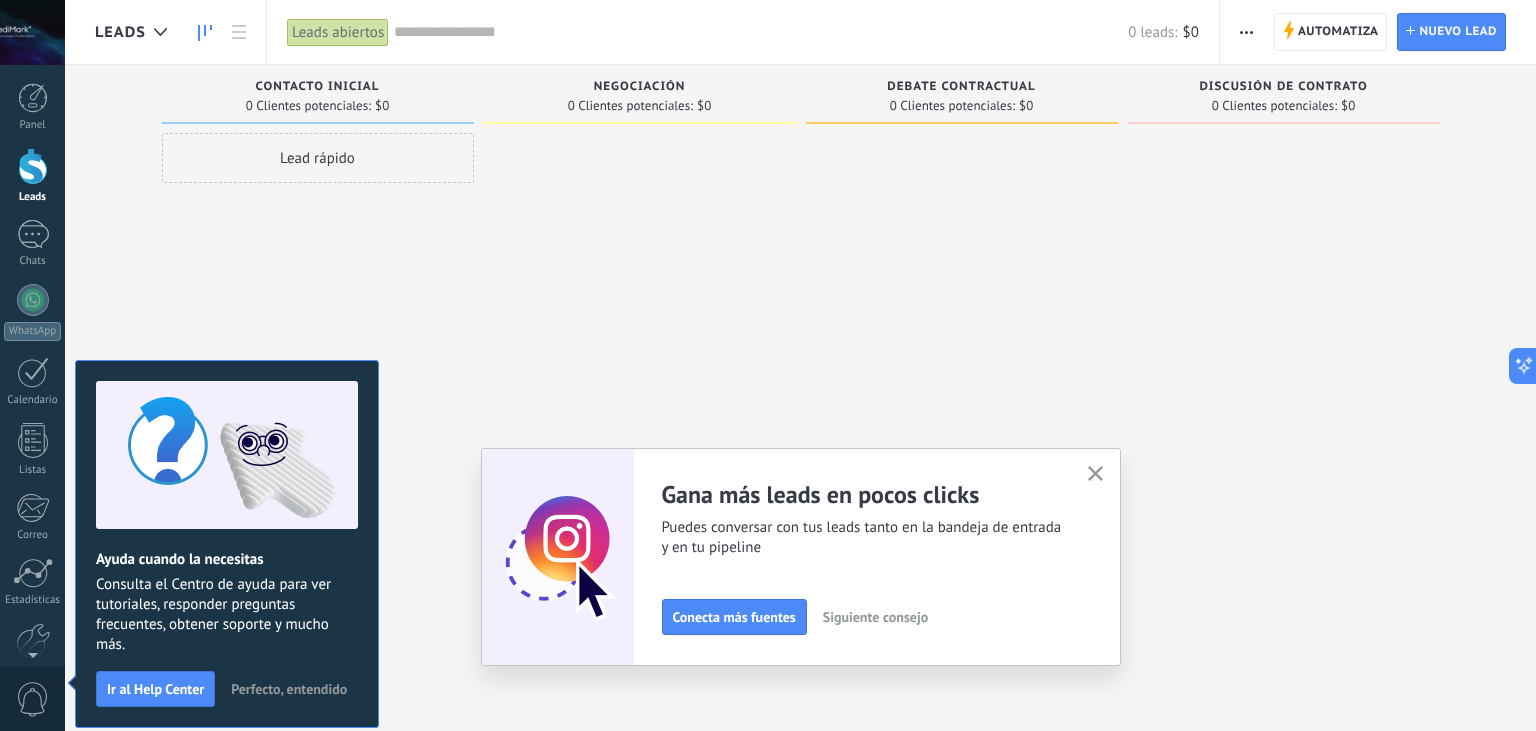 click 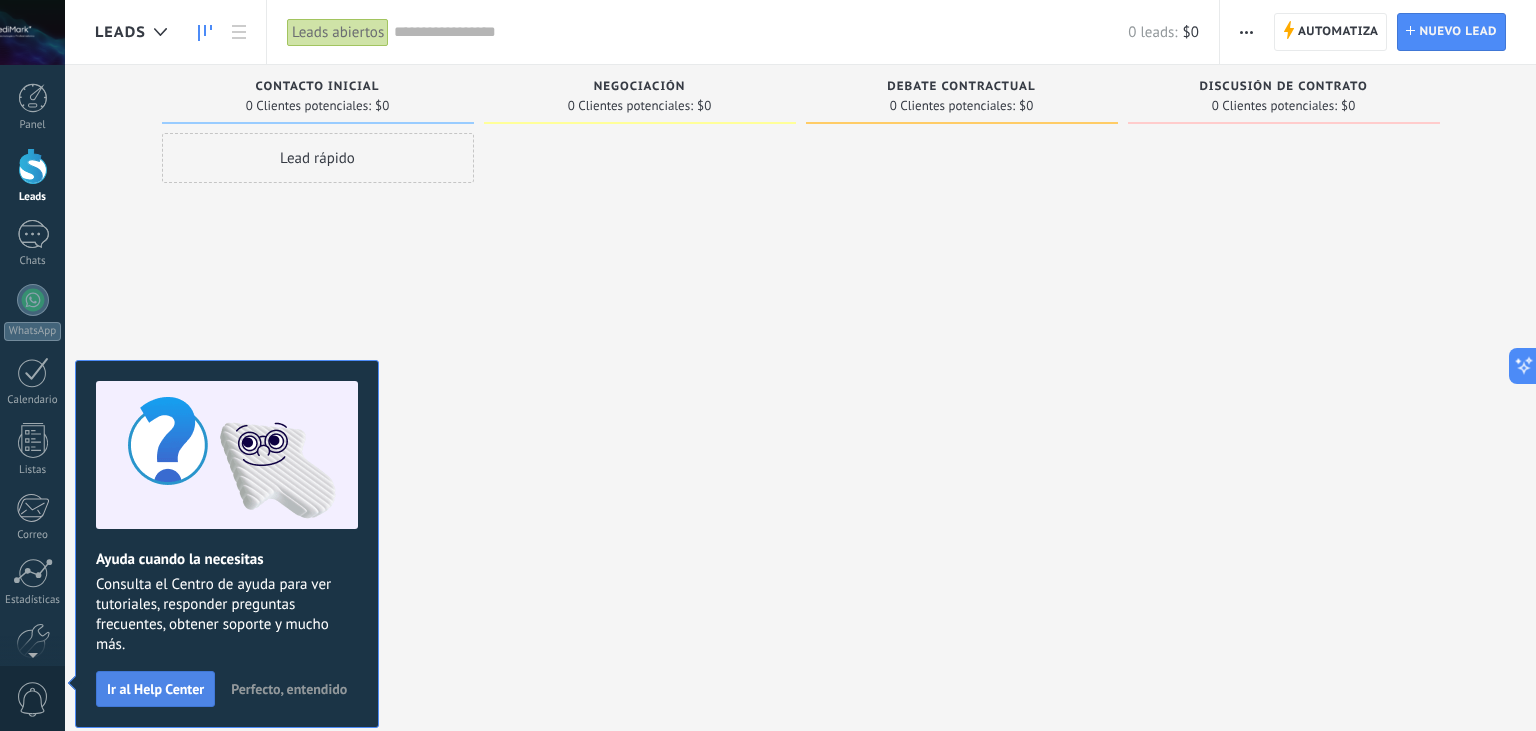 click on "Ir al Help Center" at bounding box center [155, 689] 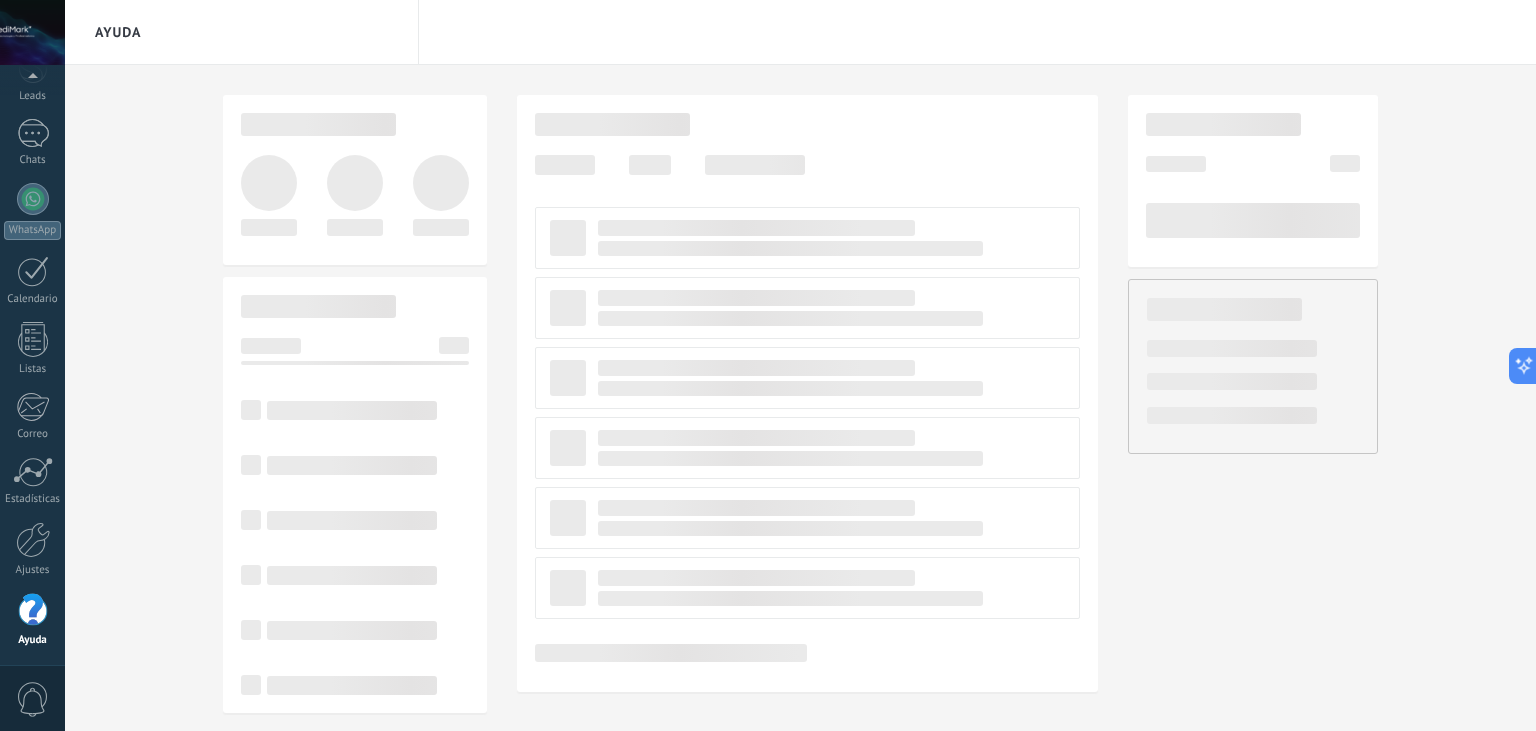 scroll, scrollTop: 101, scrollLeft: 0, axis: vertical 